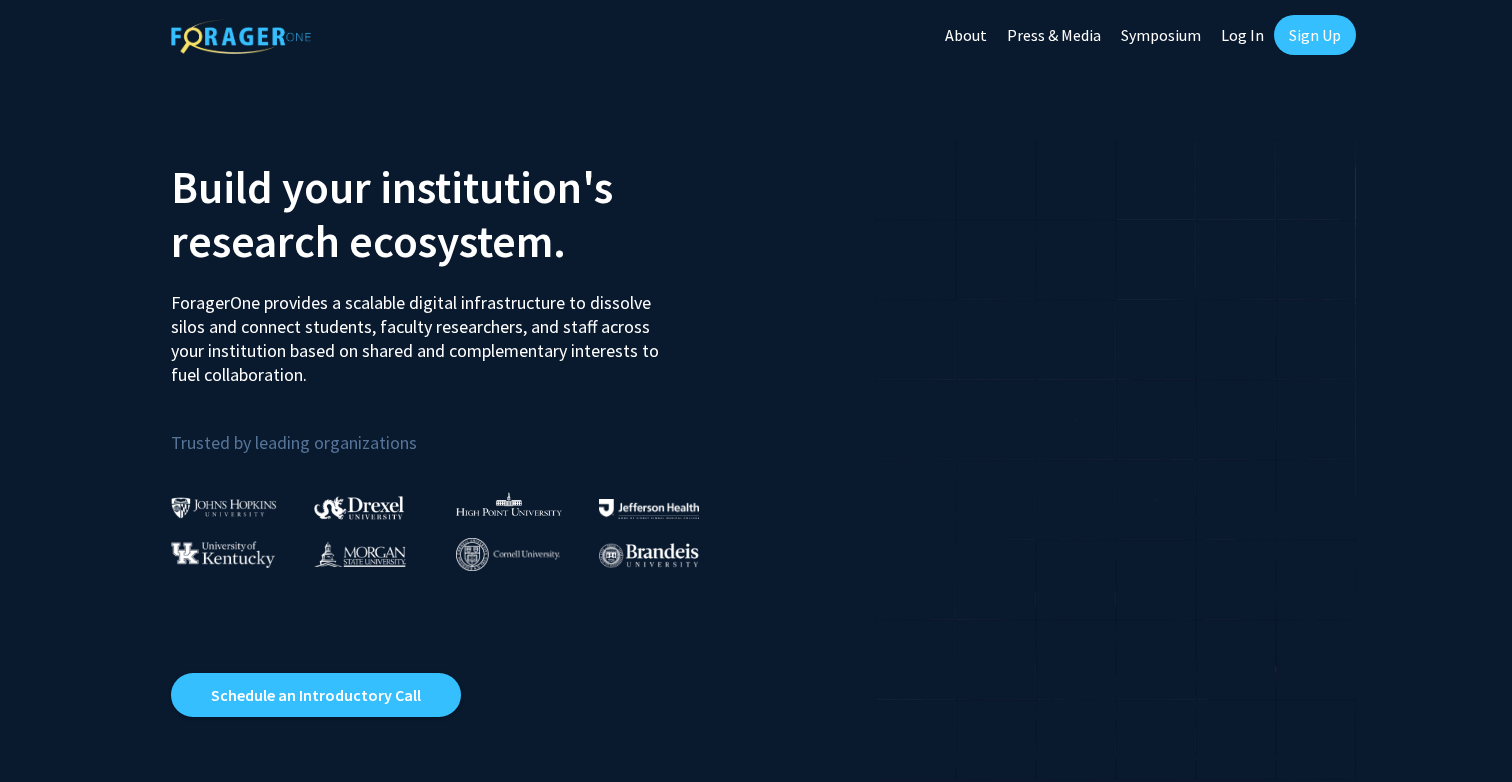 scroll, scrollTop: 0, scrollLeft: 0, axis: both 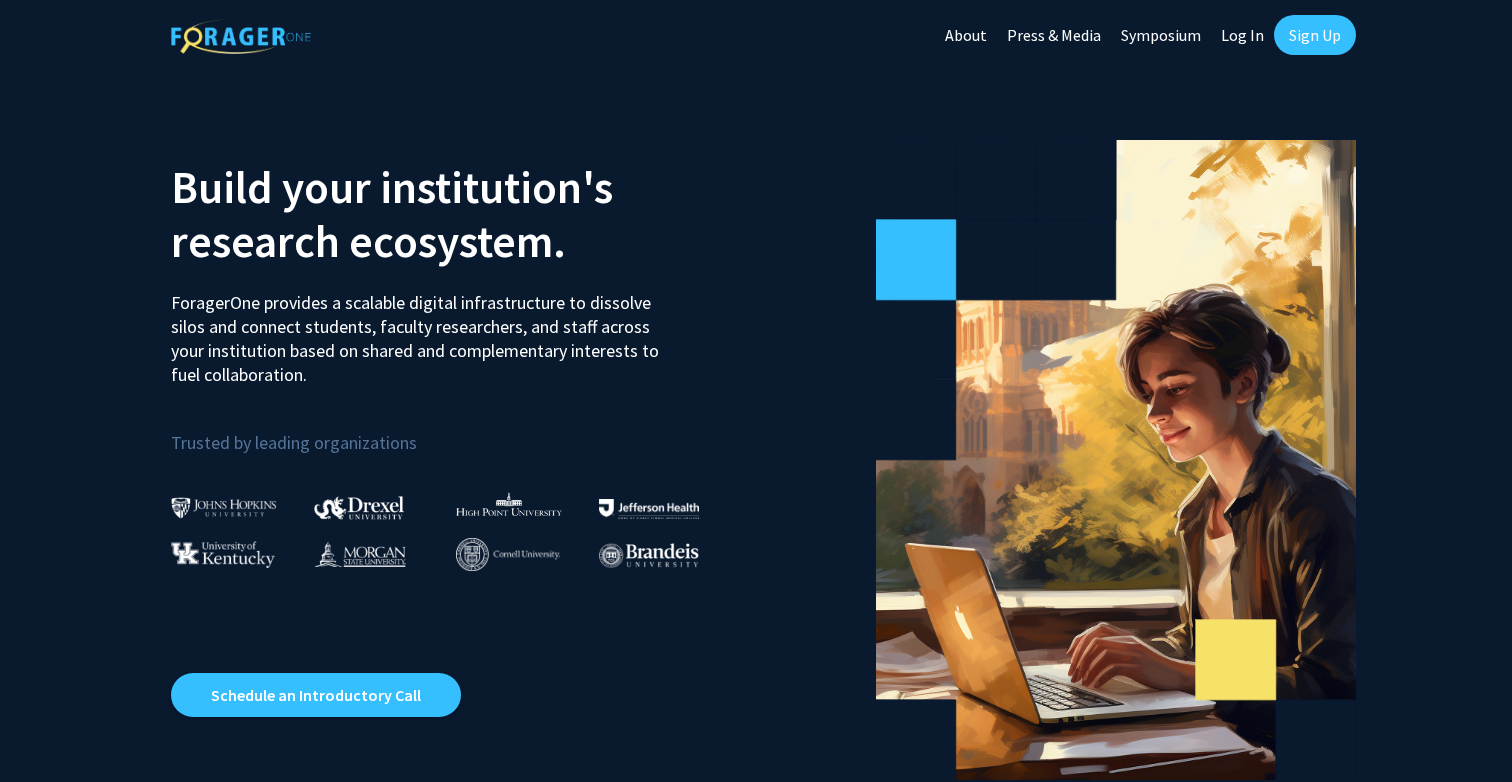 click on "Log In" 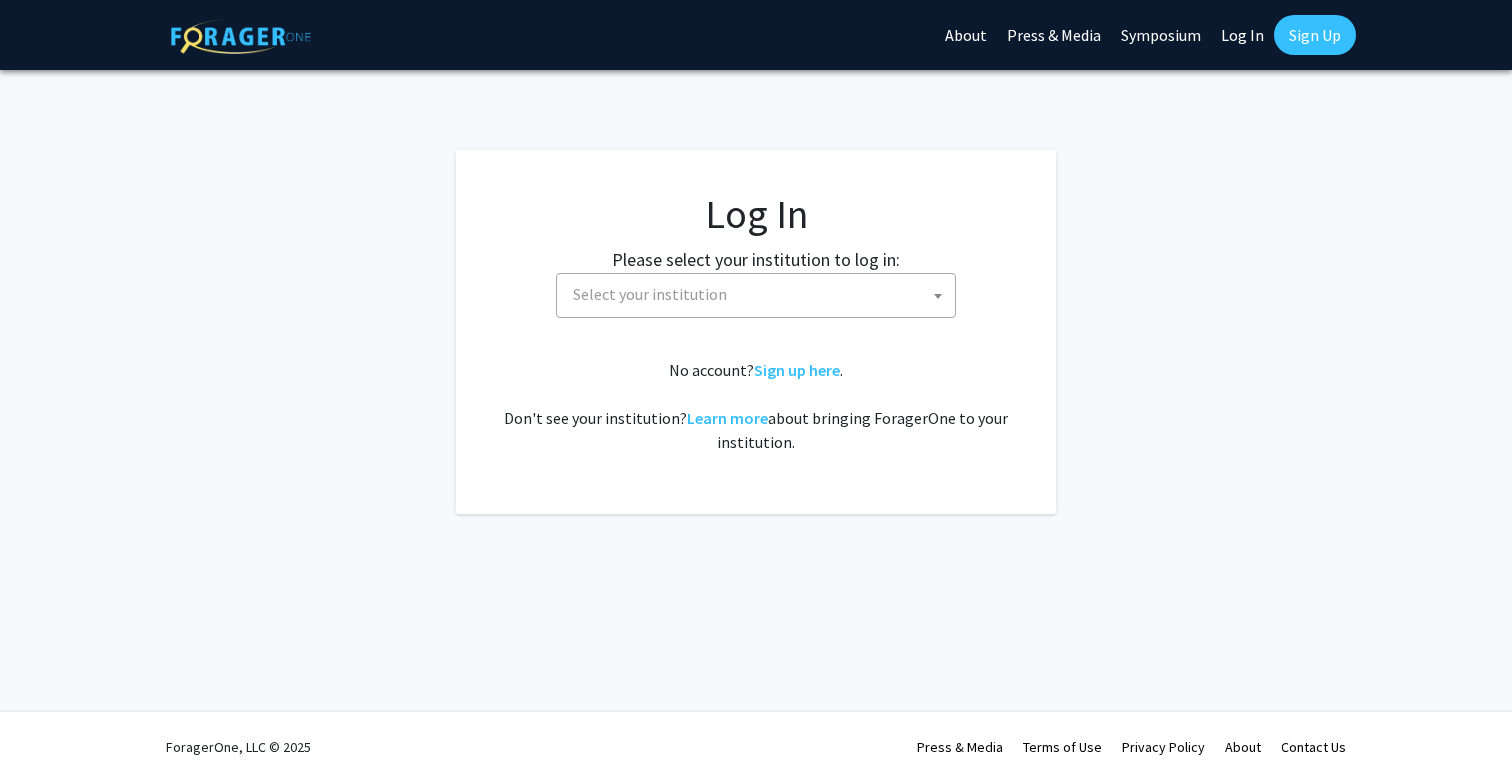 click on "Log In Please select your institution to log in: Baylor University Brandeis University Christopher Newport University Clark Atlanta University Drexel University East Carolina University Eastern Michigan University Emory University Grand Valley State University Harvard University and Affiliated Hospitals High Point University Johns Hopkins University Kansas State University Morehouse College Morehouse School of Medicine Morgan State University Northern Illinois University Spelman College Thomas Jefferson University University of Georgia University of Hawaiʻi at Mānoa University of Kentucky University of Maryland University of Missouri Wayne State University Select your institution  No account?  Sign up here .   Don't see your institution?  Learn more  about bringing ForagerOne to your institution." 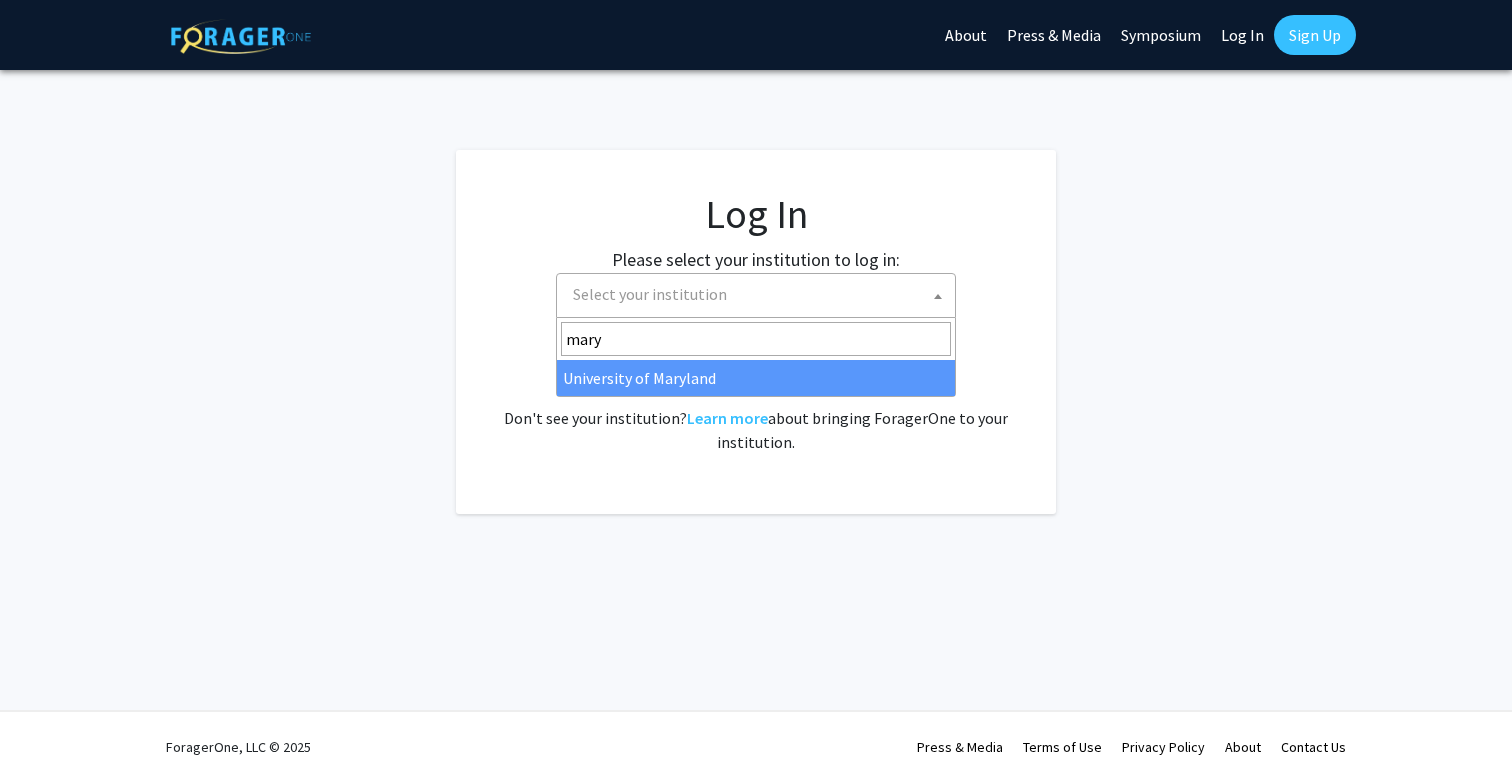 type on "mary" 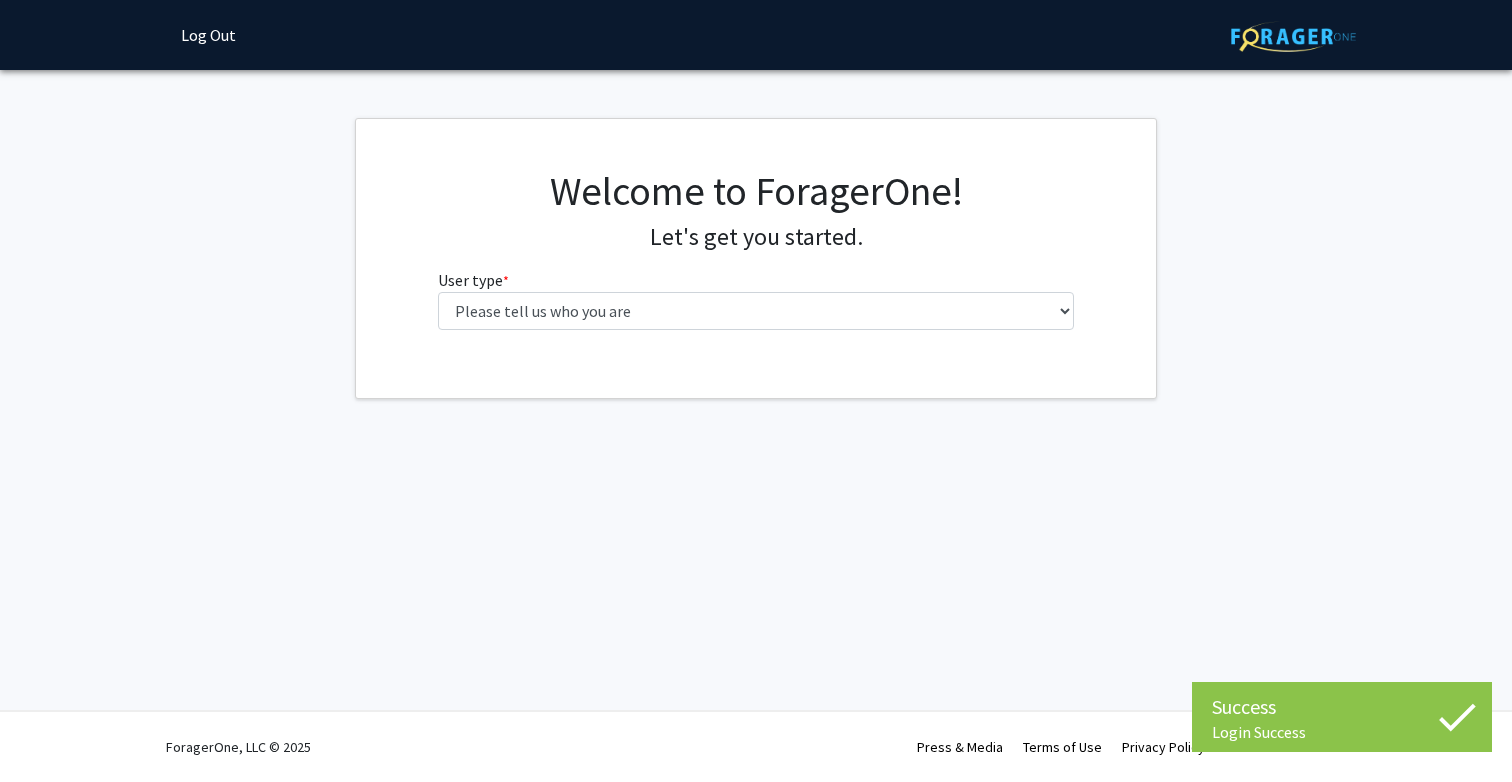 scroll, scrollTop: 0, scrollLeft: 0, axis: both 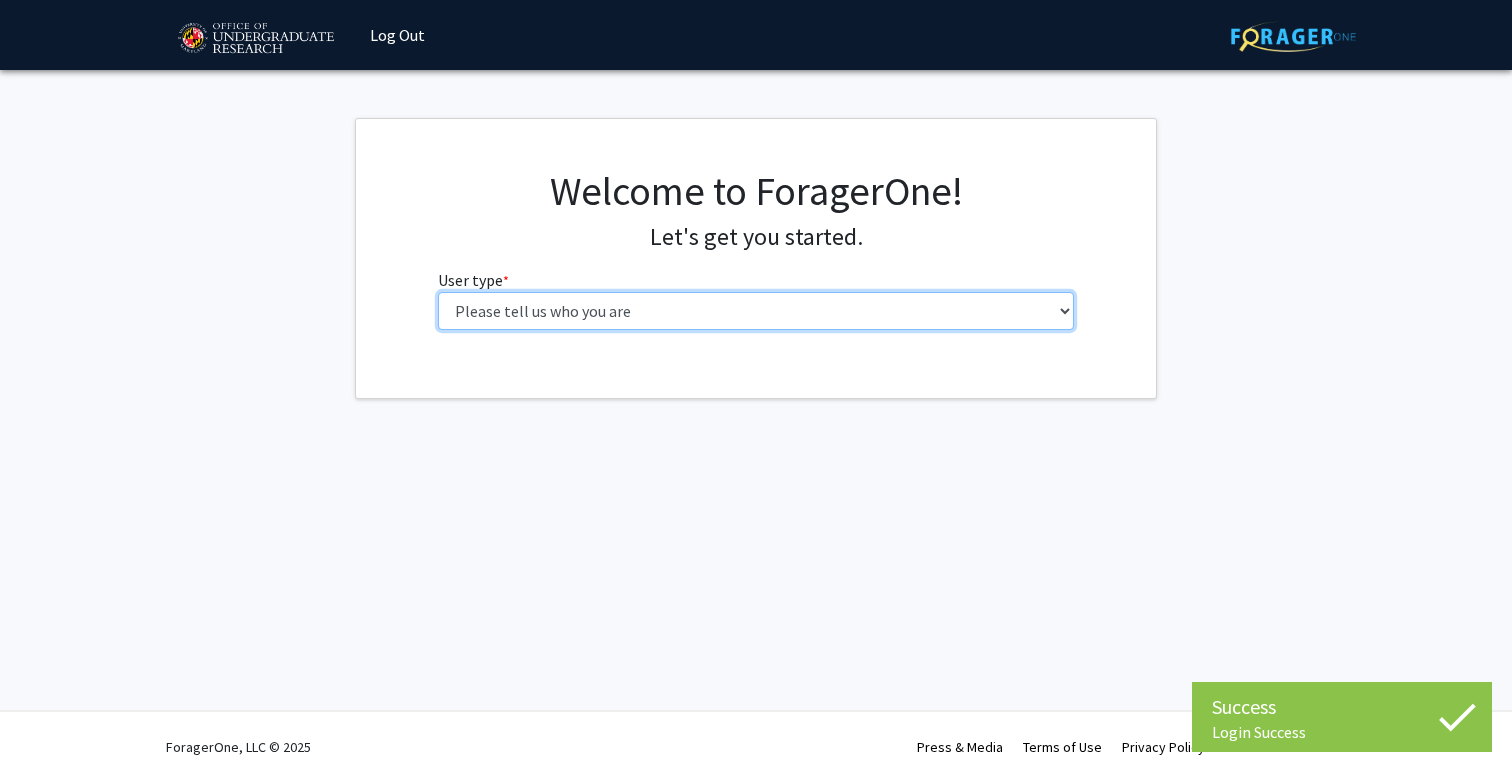 click on "Please tell us who you are  Undergraduate Student   Master's Student   Doctoral Candidate (PhD, MD, DMD, PharmD, etc.)   Postdoctoral Researcher / Research Staff / Medical Resident / Medical Fellow   Faculty   Administrative Staff" at bounding box center (756, 311) 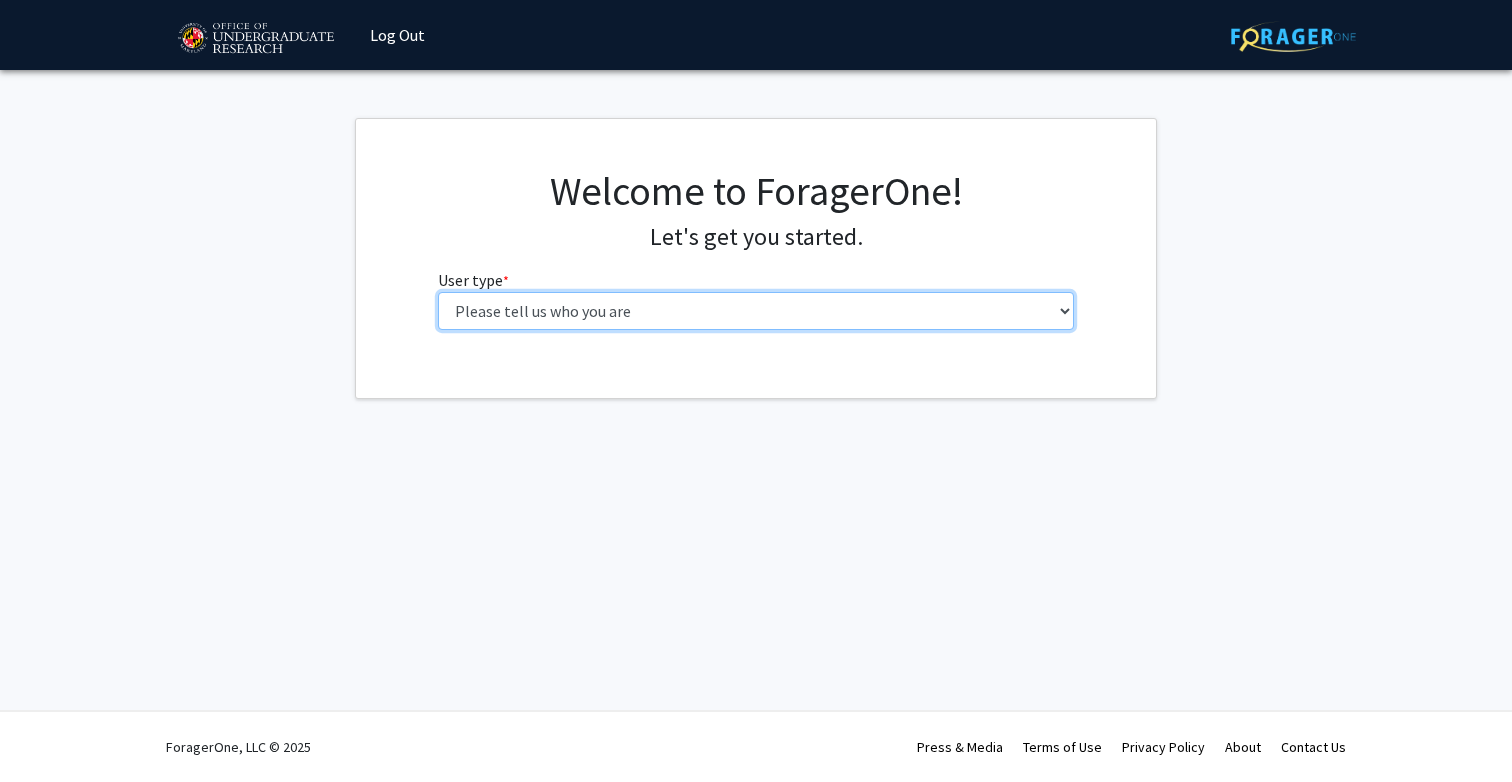 select on "1: undergrad" 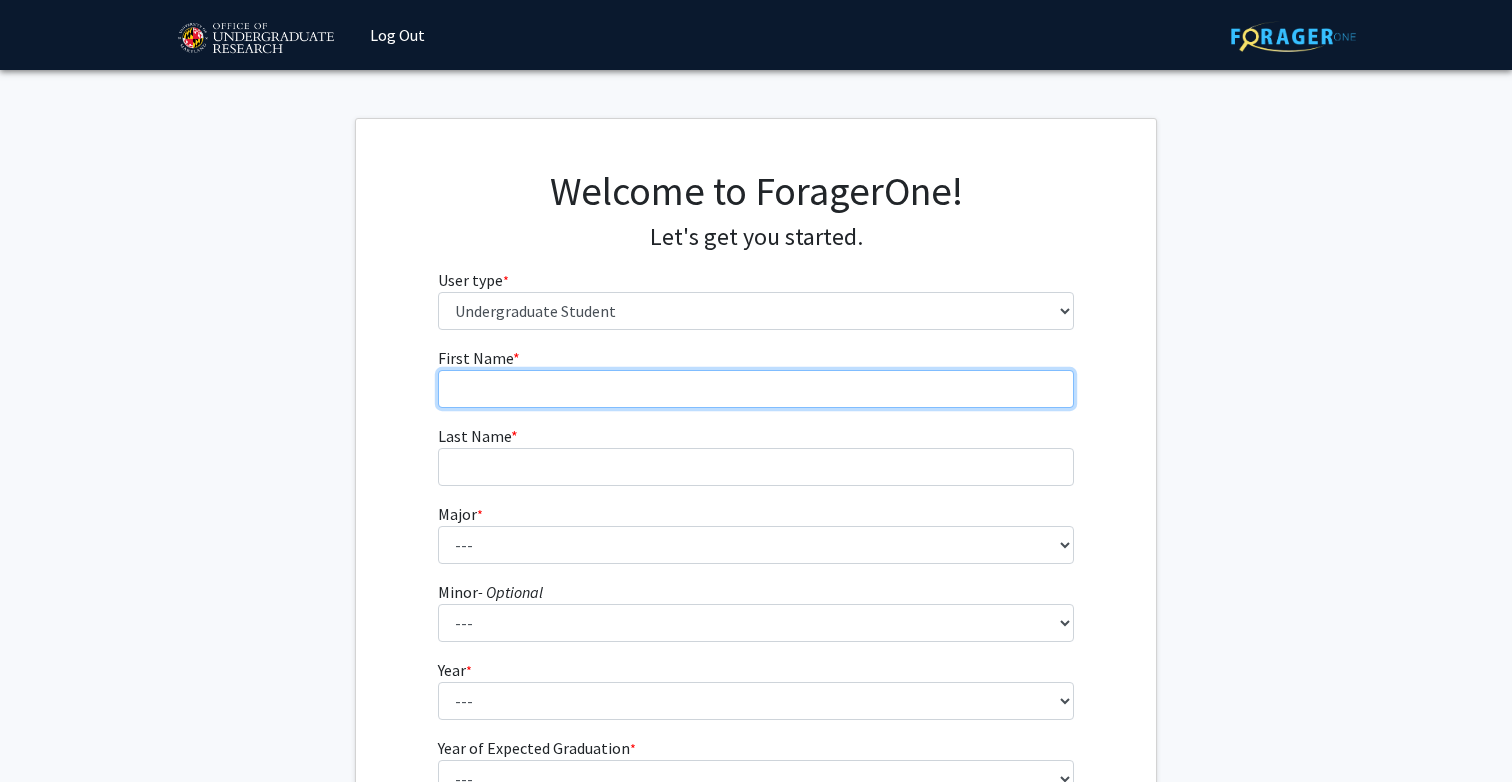 click on "First Name * required" at bounding box center [756, 389] 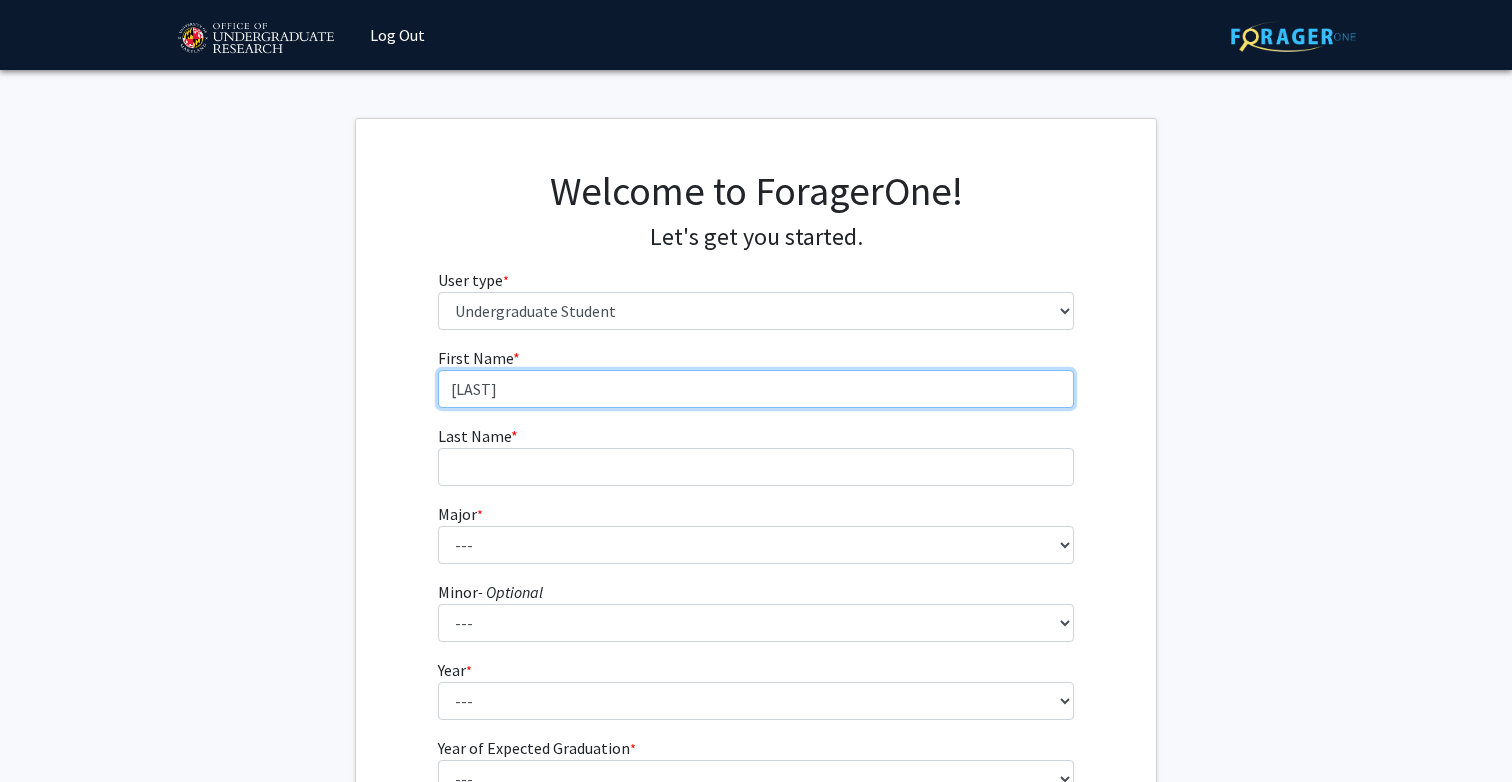type on "[LAST]" 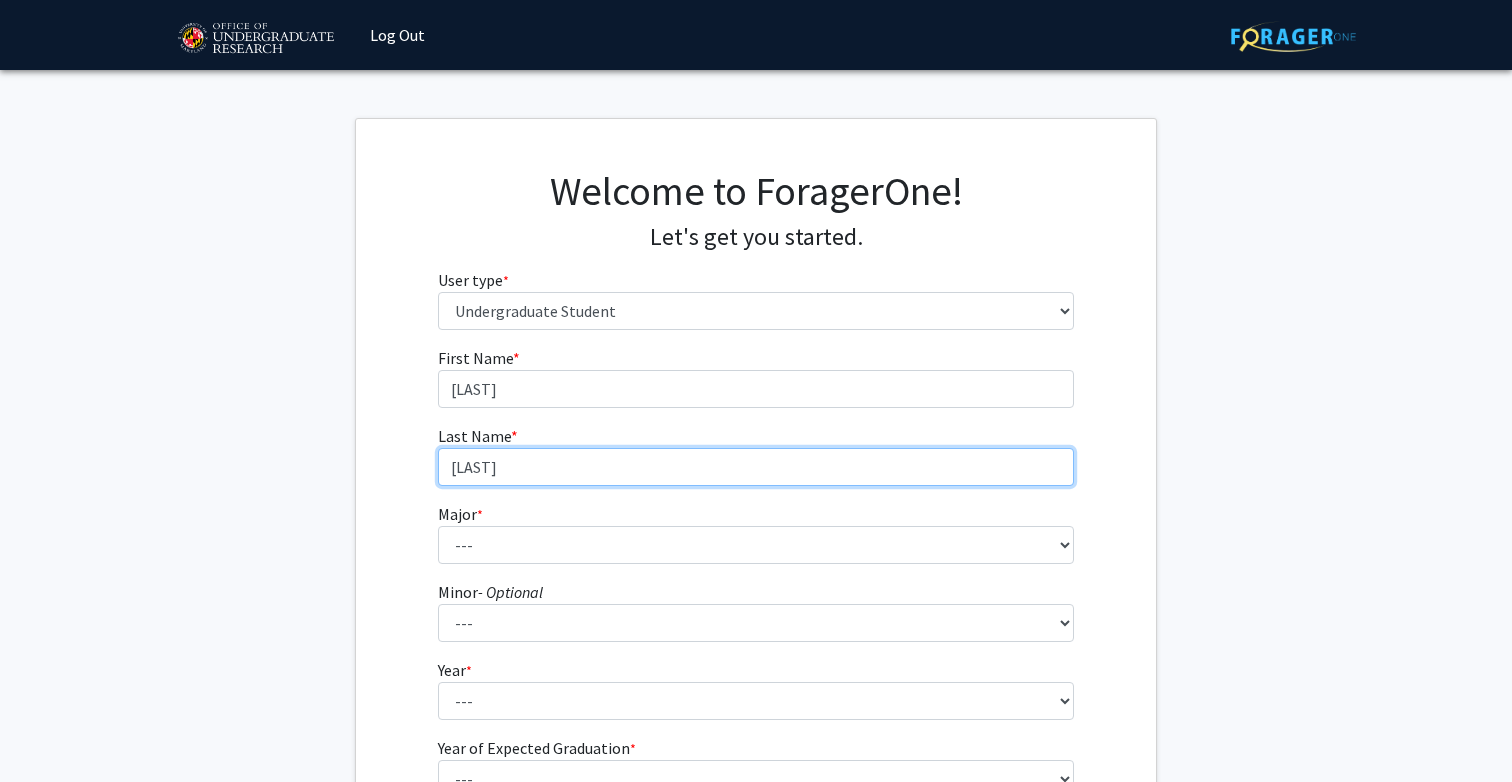 type on "[LAST]" 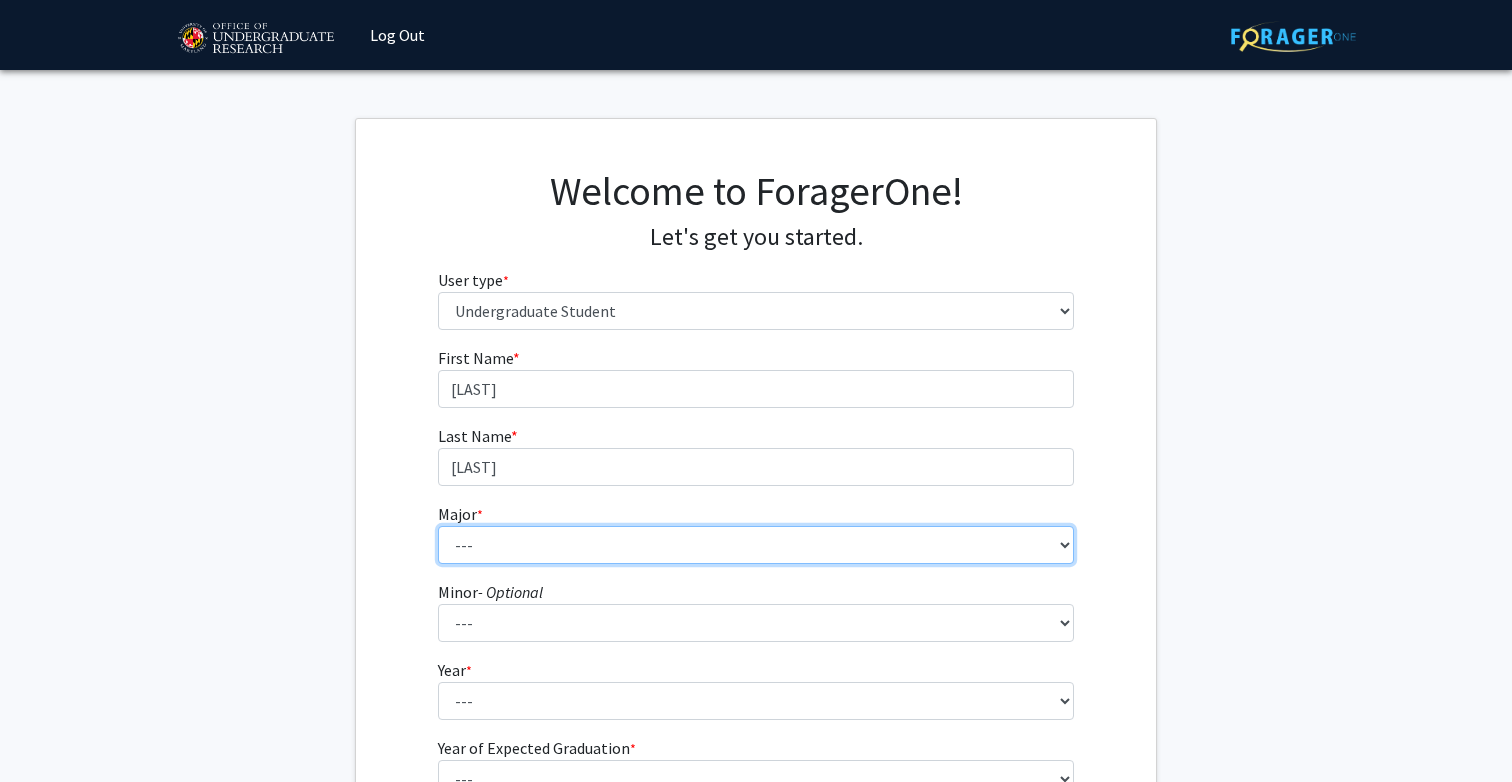 click on "---  Accounting   Aerospace Engineering   African American and Africana Studies   Agricultural and Resource Economics   Agricultural Science and Technology   American Studies   Animal Sciences   Anthropology   Arabic Studies   Architecture   Art History   Astronomy   Atmospheric and Oceanic Science   Biochemistry   Biocomputational Engineering   Bioengineering   Biological Sciences   Central European, Russian and Eurasian Studies   Chemical Engineering   Chemistry   Chinese   Cinema and Media Studies   Cinema and Media Studies   Civil Engineering   Classical Languages and Literatures   Communication   Computer Engineering   Computer Science   Criminology and Criminal Justice   Cyber-Physical Systems Engineering   Dance   Early Childhood/Early Childhood Special Education   Economics   Electrical Engineering   Elementary Education   Elementary/Middle Special Education   English Language and Literature   Environmental Science and Policy   Environmental Science and Technology   Family Science   Finance   Geology" at bounding box center (756, 545) 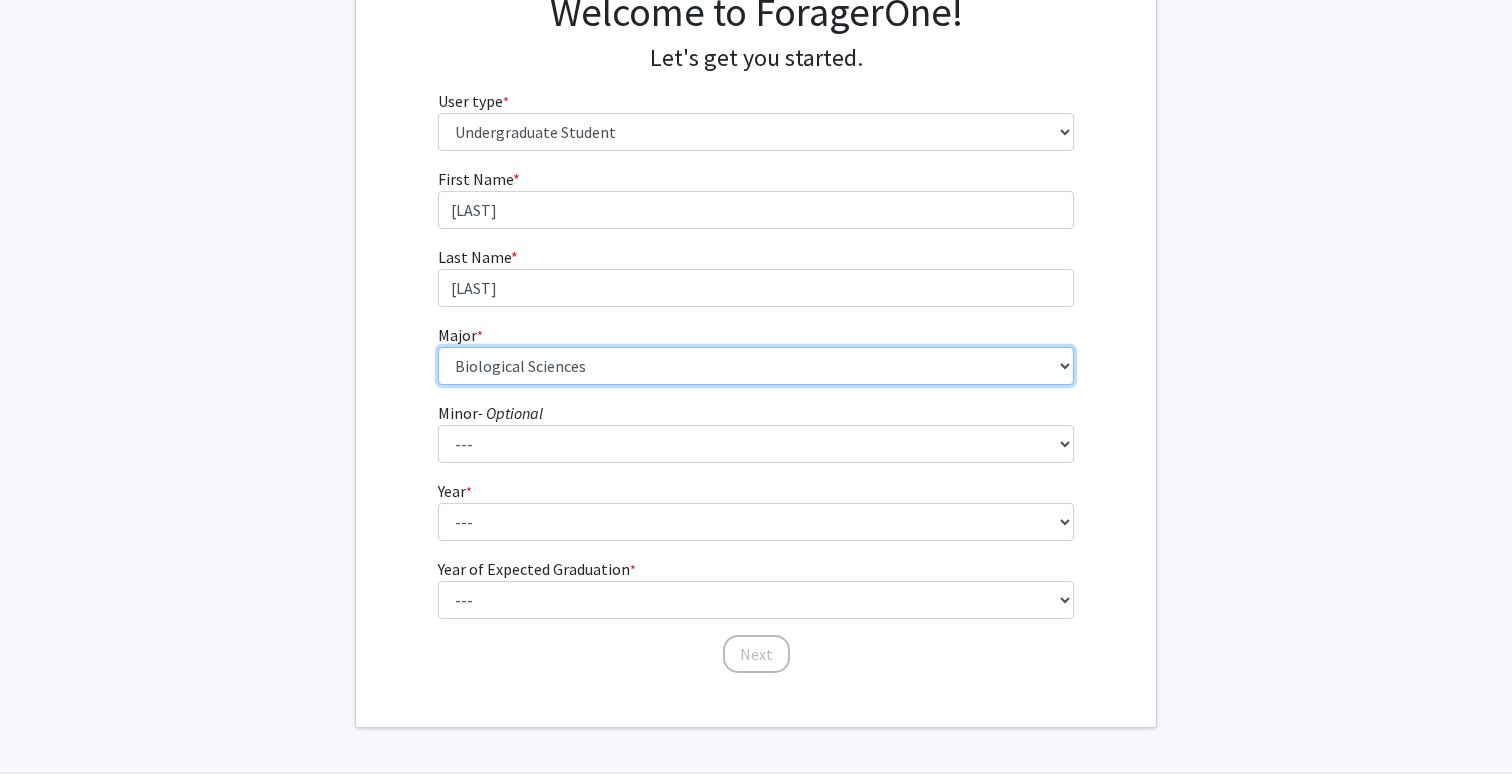 scroll, scrollTop: 212, scrollLeft: 0, axis: vertical 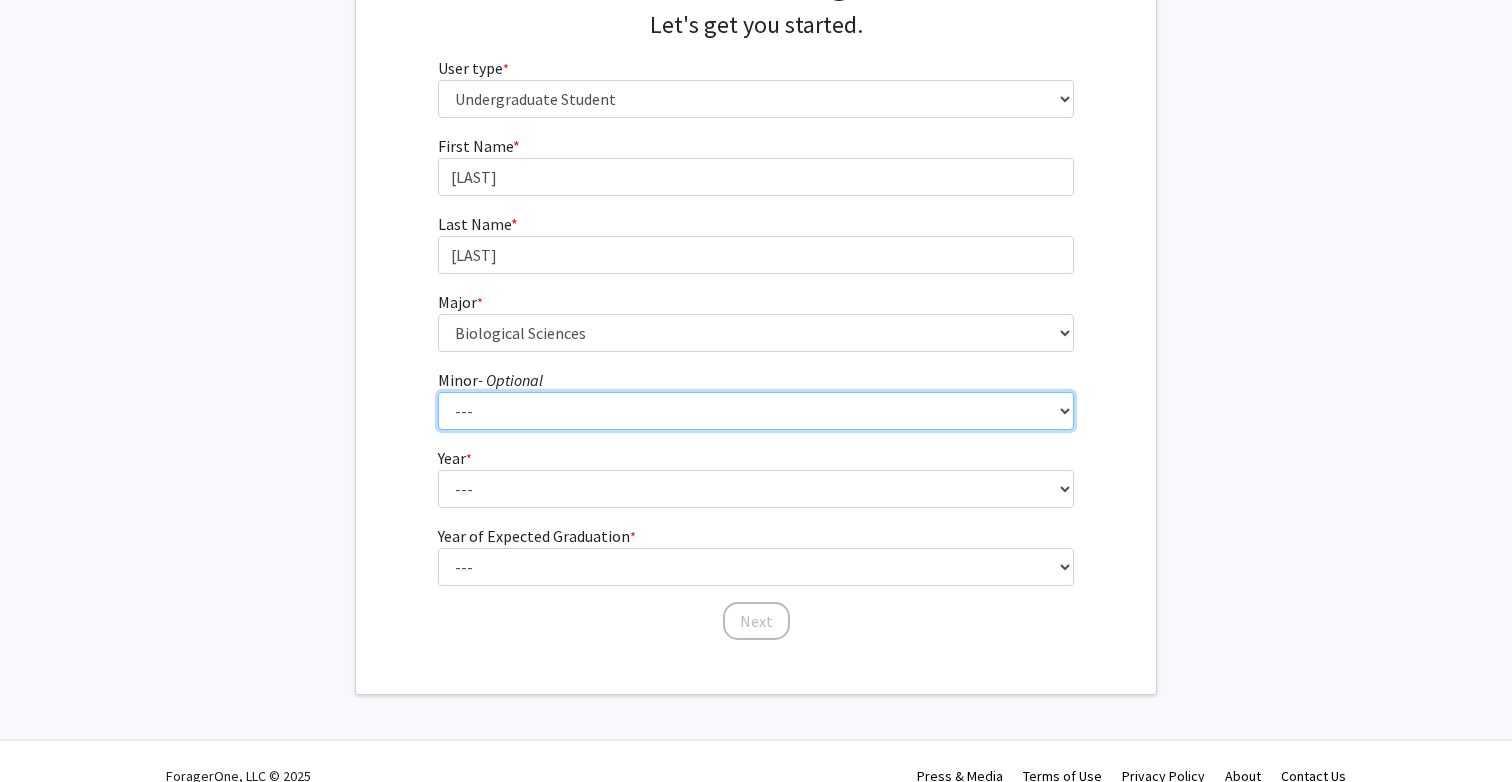click on "---  Actuarial Mathematics   Advanced Cybersecurity Experience for Students   African Studies   Agricultural Science and Technology   Anti-Black Racism   Arabic   Archaeology   Army Leadership Studies   Art History   Arts Leadership   Asian American Studies   Astronomy   Atmospheric Chemistry   Atmospheric Sciences   Black Women's Studies   Business Analytics   Chinese Language   Classical Mythology   Computational Finance   Computer Engineering   Computer Science   Construction Project Management   Creative Placemaking   Creative Writing   Data Science   Demography   Digital Storytelling and Poetics   Disability Studies   Earth History   Earth Material Properties   Economics   Entomology   French Studies   General Business   Geochemistry   Geographic Information Science   Geophysics   German Studies   Global Engineering Leadership   Global Poverty   Global Studies   Global Terrorism Studies   Greek Language and Culture   Hearing and Speech Sciences   Hebrew Studies   History   Human Development   Hydrology" at bounding box center (756, 411) 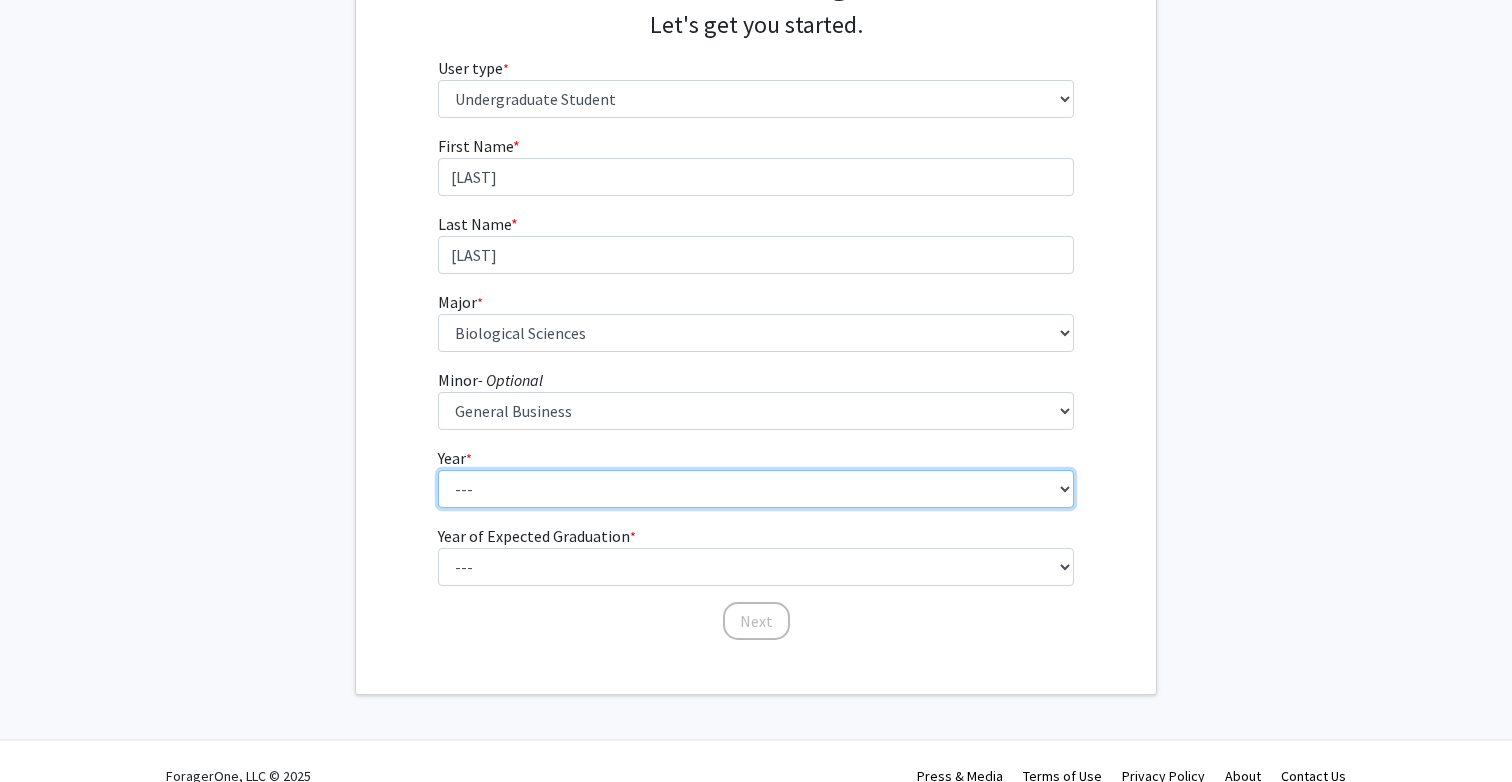 click on "---  First-year   Sophomore   Junior   Senior   Postbaccalaureate Certificate" at bounding box center [756, 489] 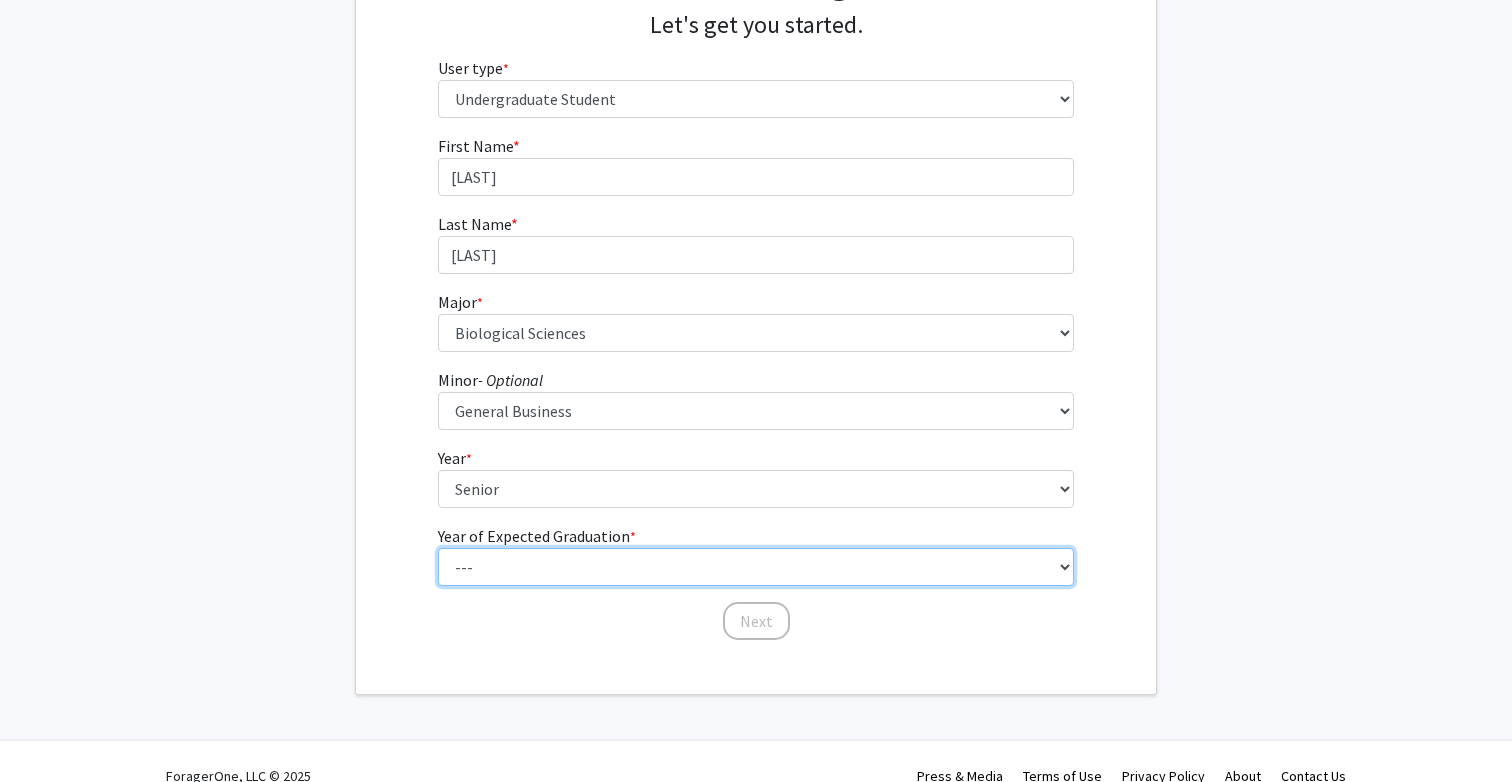 click on "---  2025   2026   2027   2028   2029   2030   2031   2032   2033   2034" at bounding box center (756, 567) 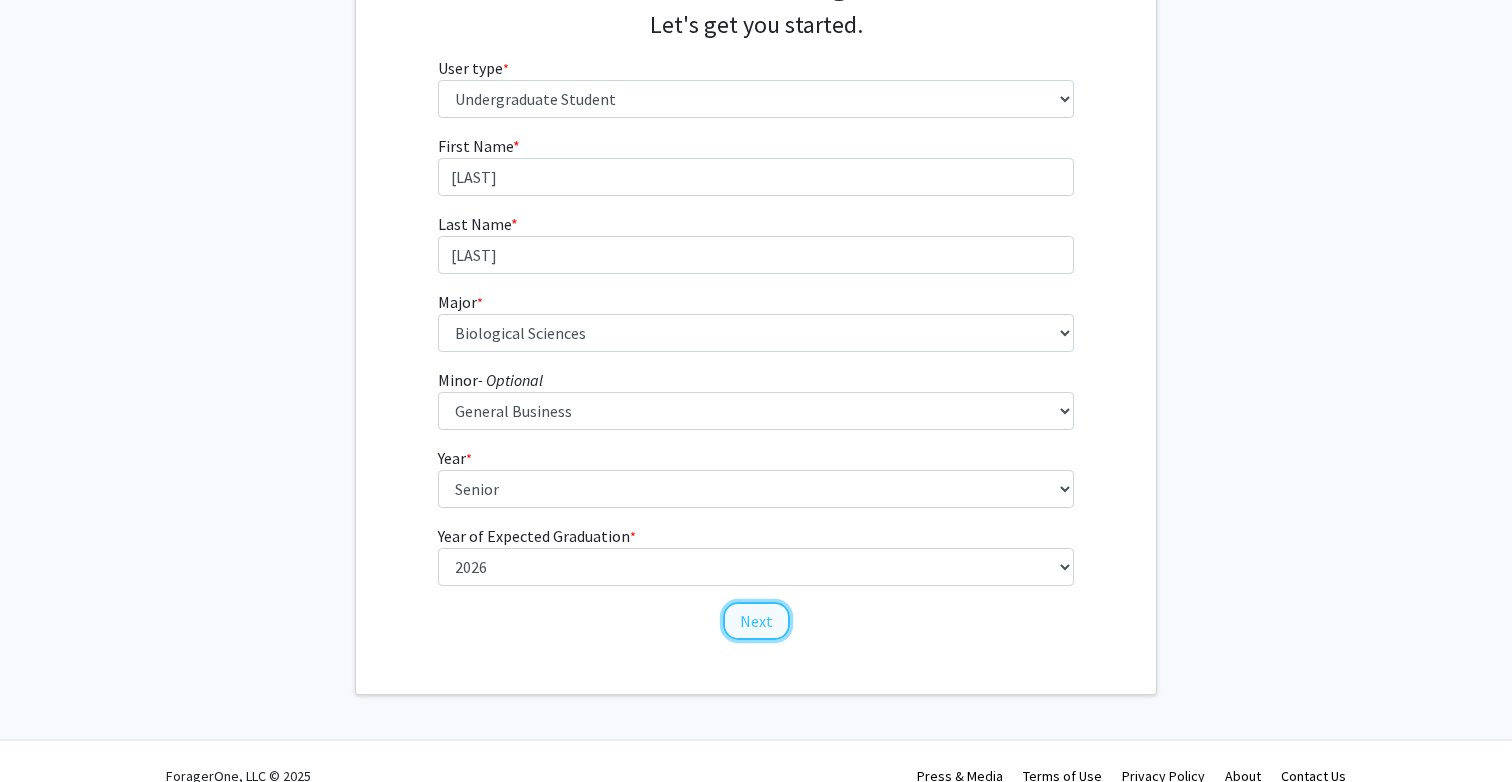 click on "Next" 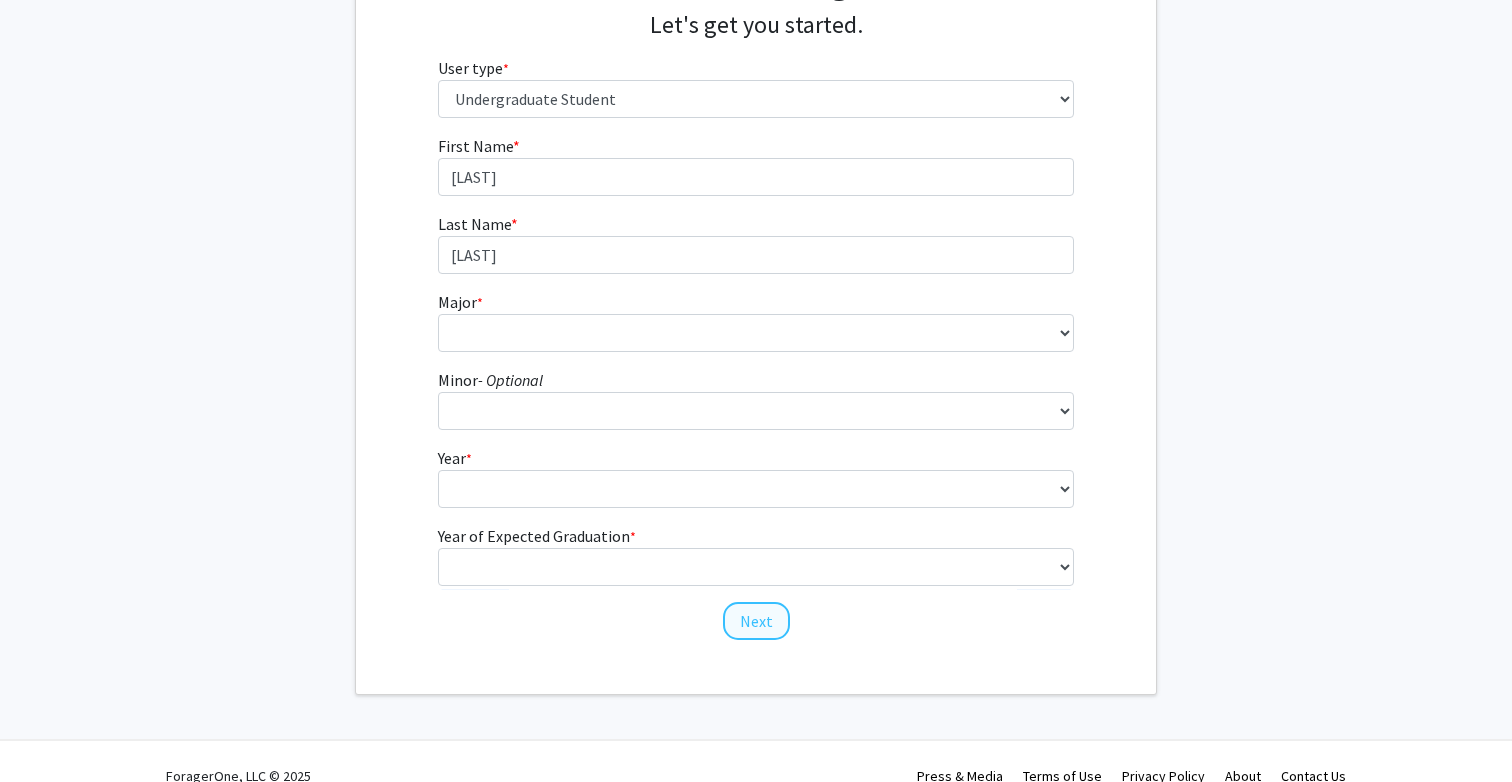 scroll, scrollTop: 0, scrollLeft: 0, axis: both 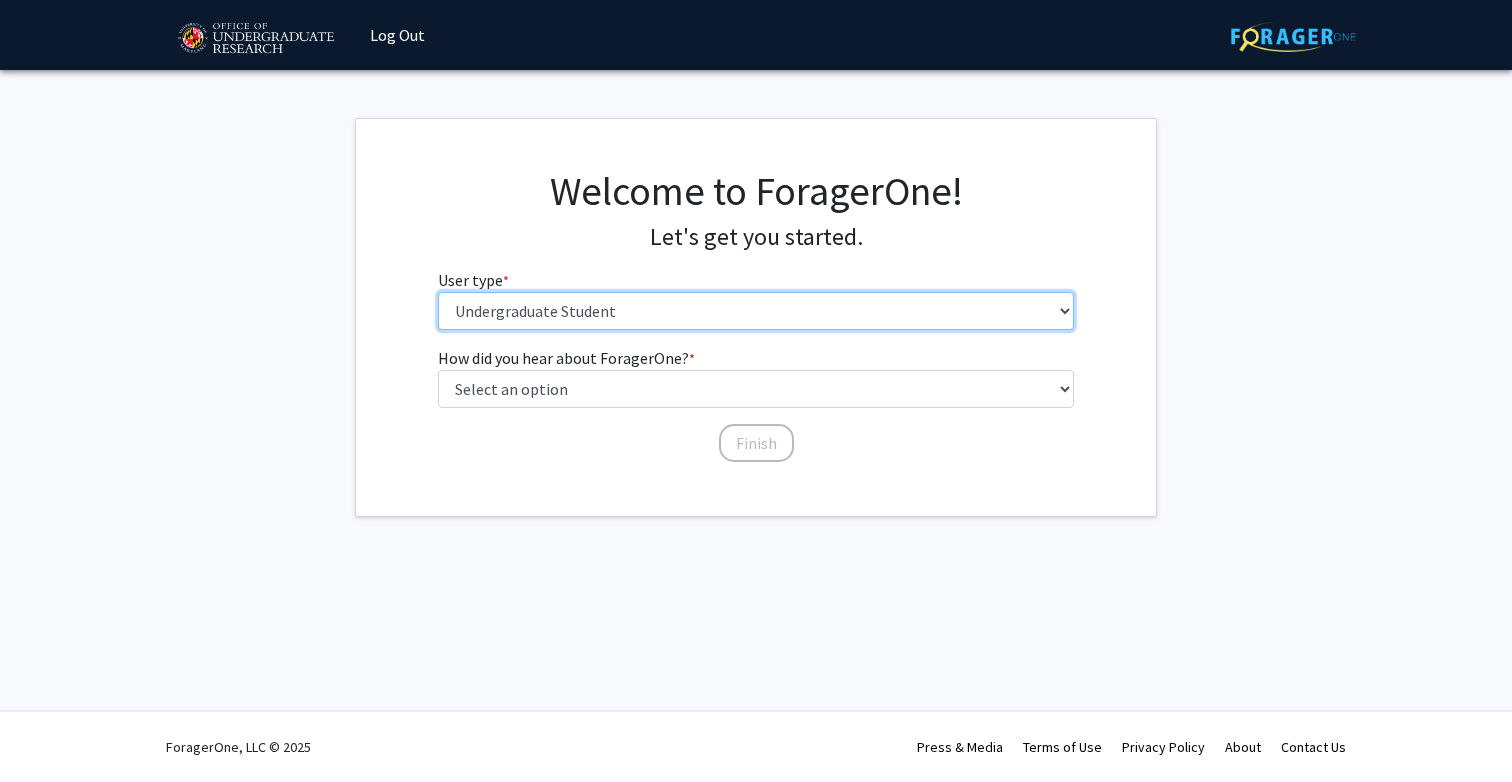 click on "Please tell us who you are  Undergraduate Student   Master's Student   Doctoral Candidate (PhD, MD, DMD, PharmD, etc.)   Postdoctoral Researcher / Research Staff / Medical Resident / Medical Fellow   Faculty   Administrative Staff" at bounding box center [756, 311] 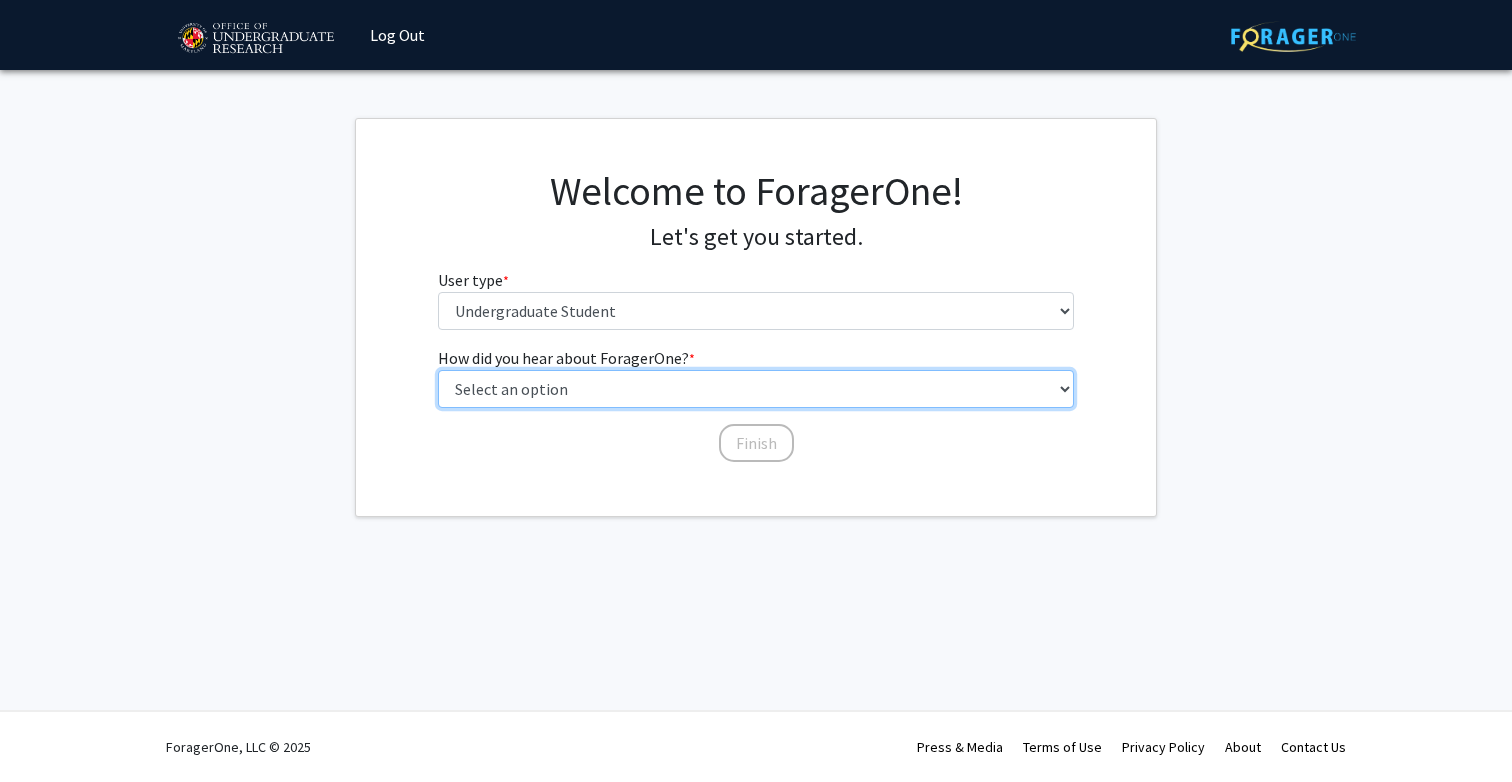 click on "Select an option  Peer/student recommendation   Faculty/staff recommendation   University website   University email or newsletter   Other" at bounding box center [756, 389] 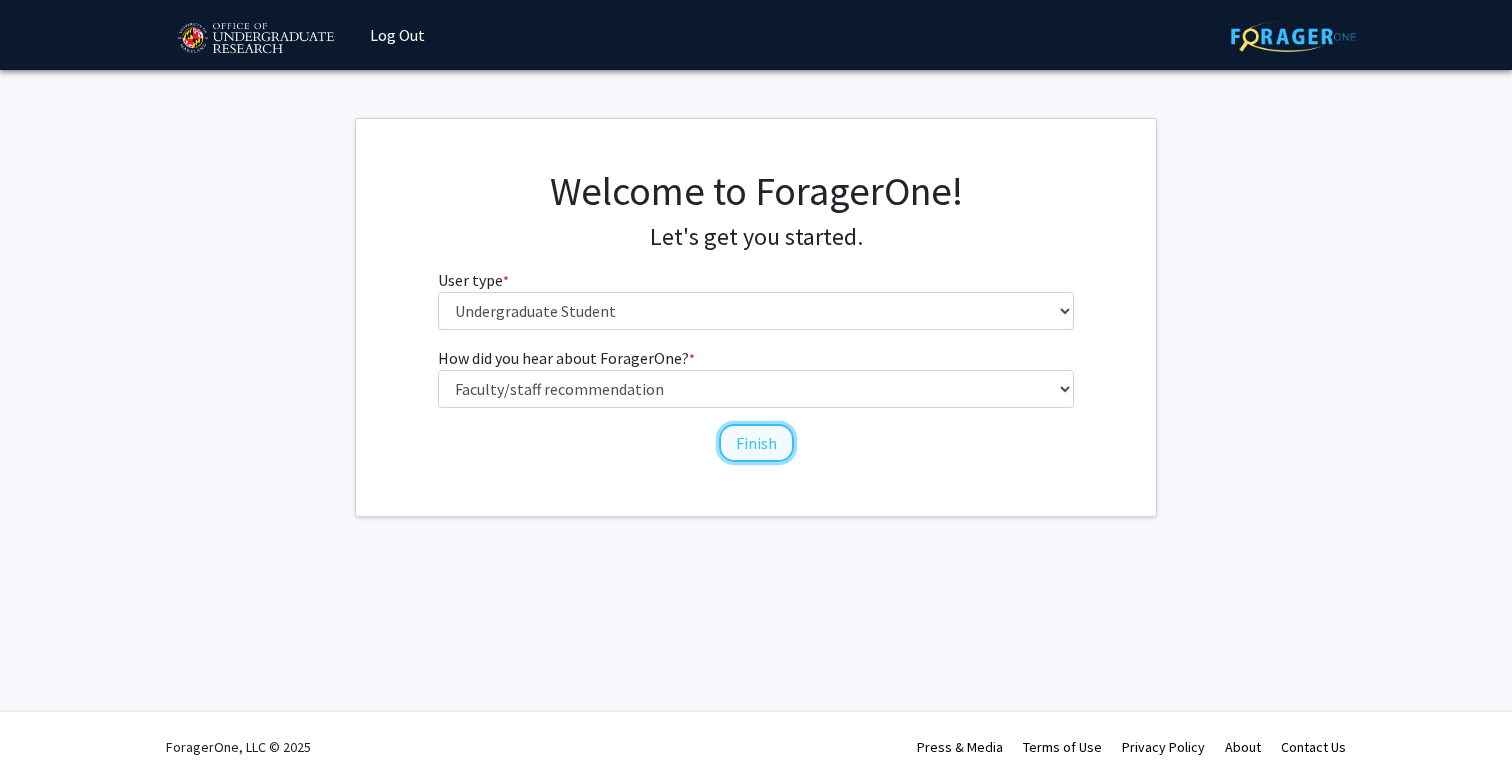 click on "Finish" 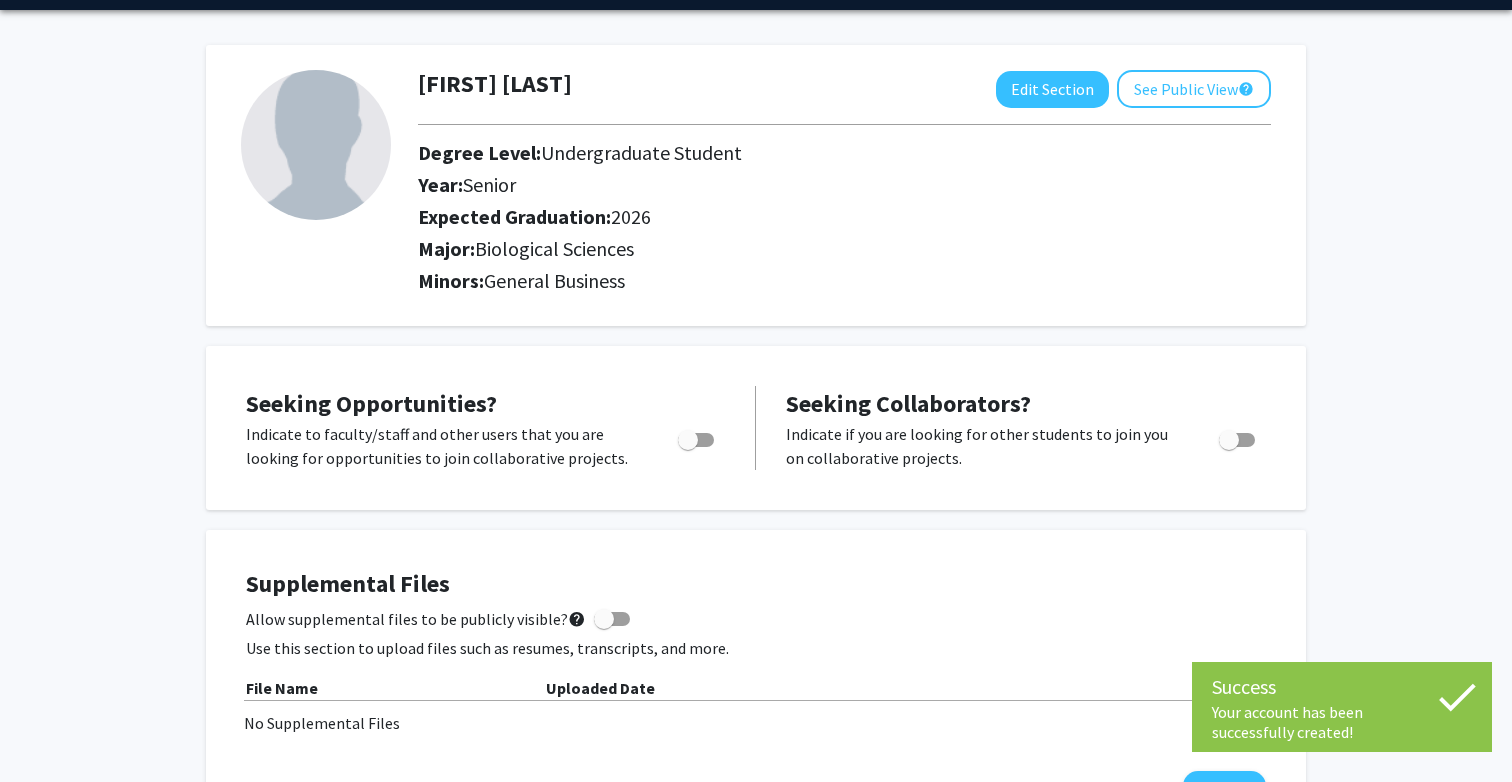 scroll, scrollTop: 90, scrollLeft: 0, axis: vertical 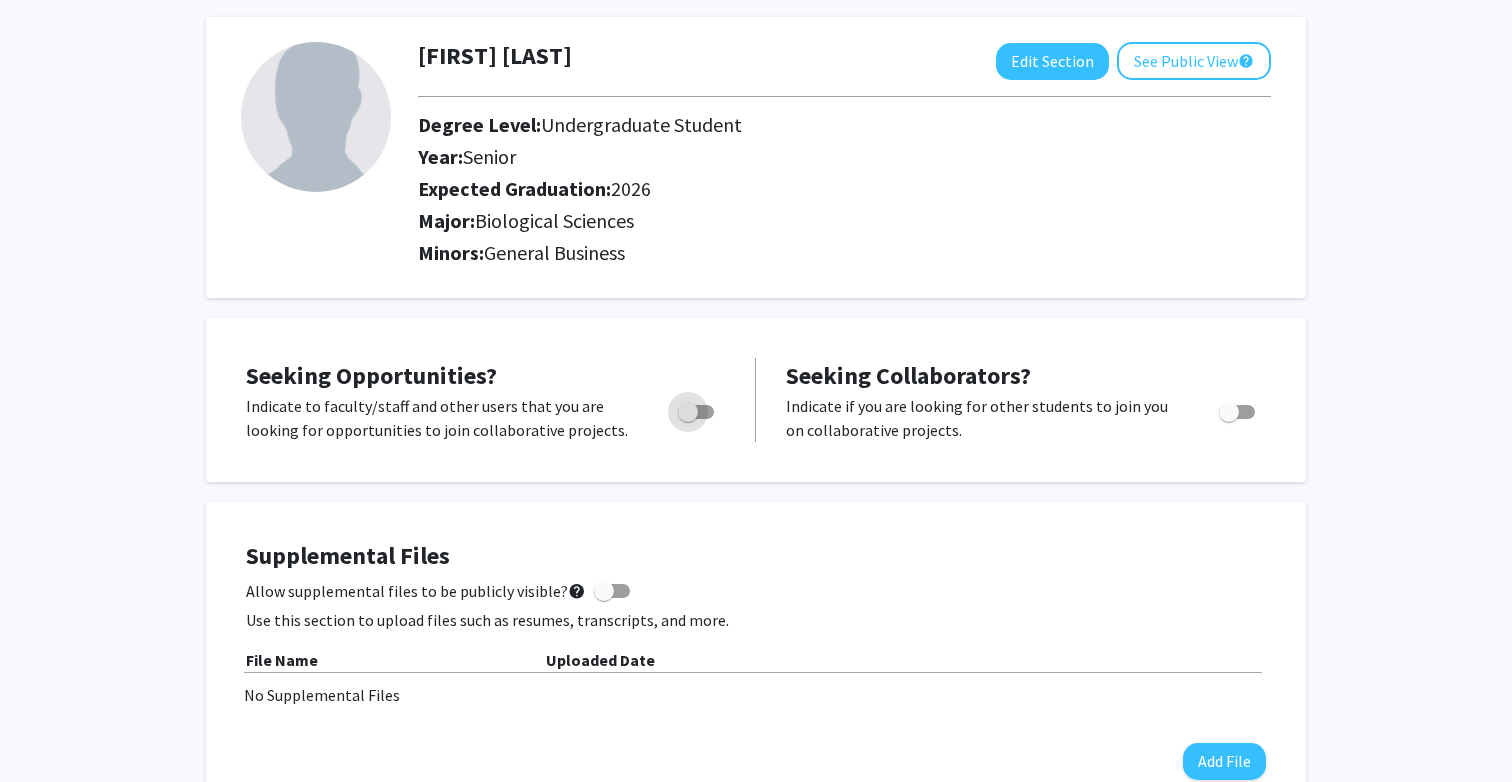 click at bounding box center [688, 412] 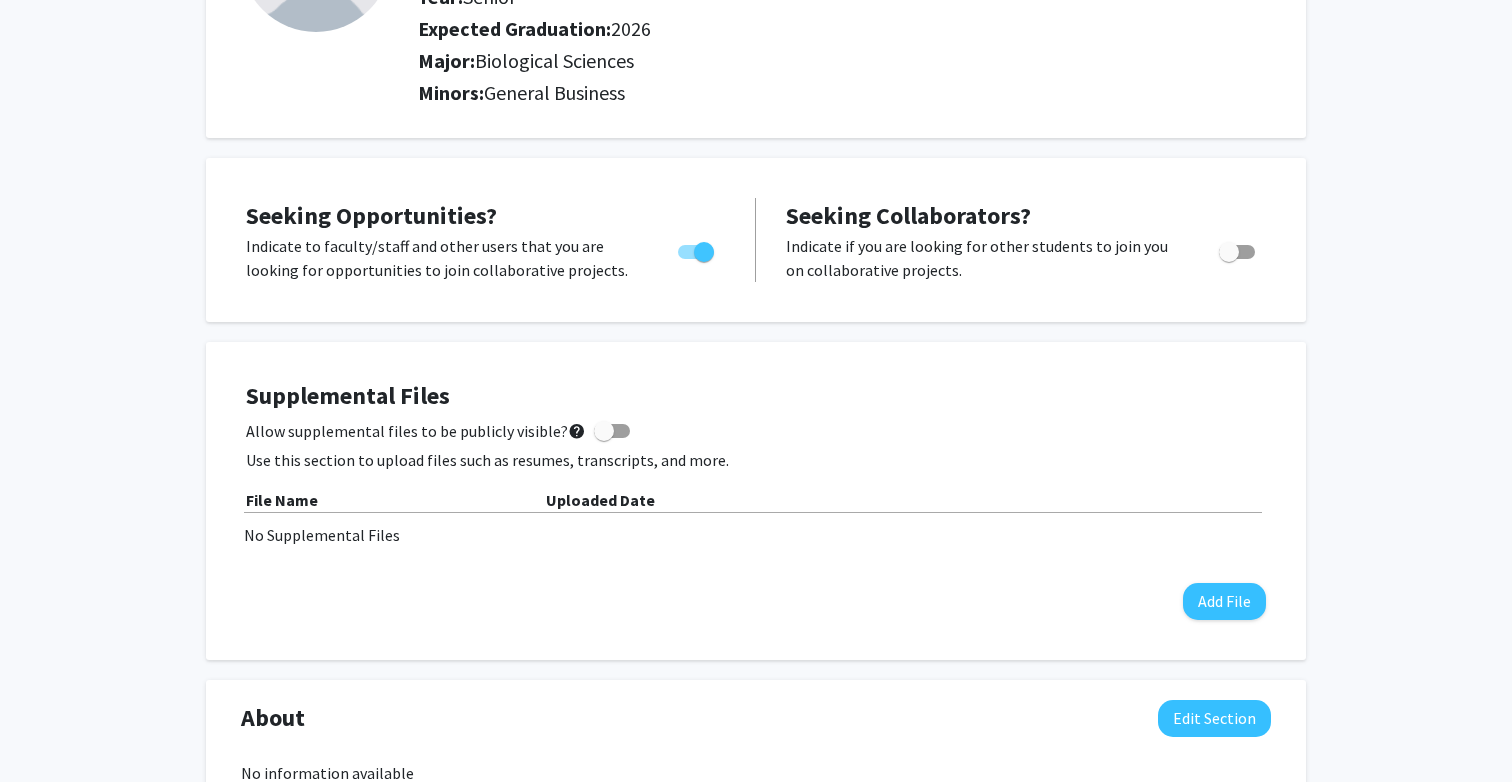 scroll, scrollTop: 252, scrollLeft: 0, axis: vertical 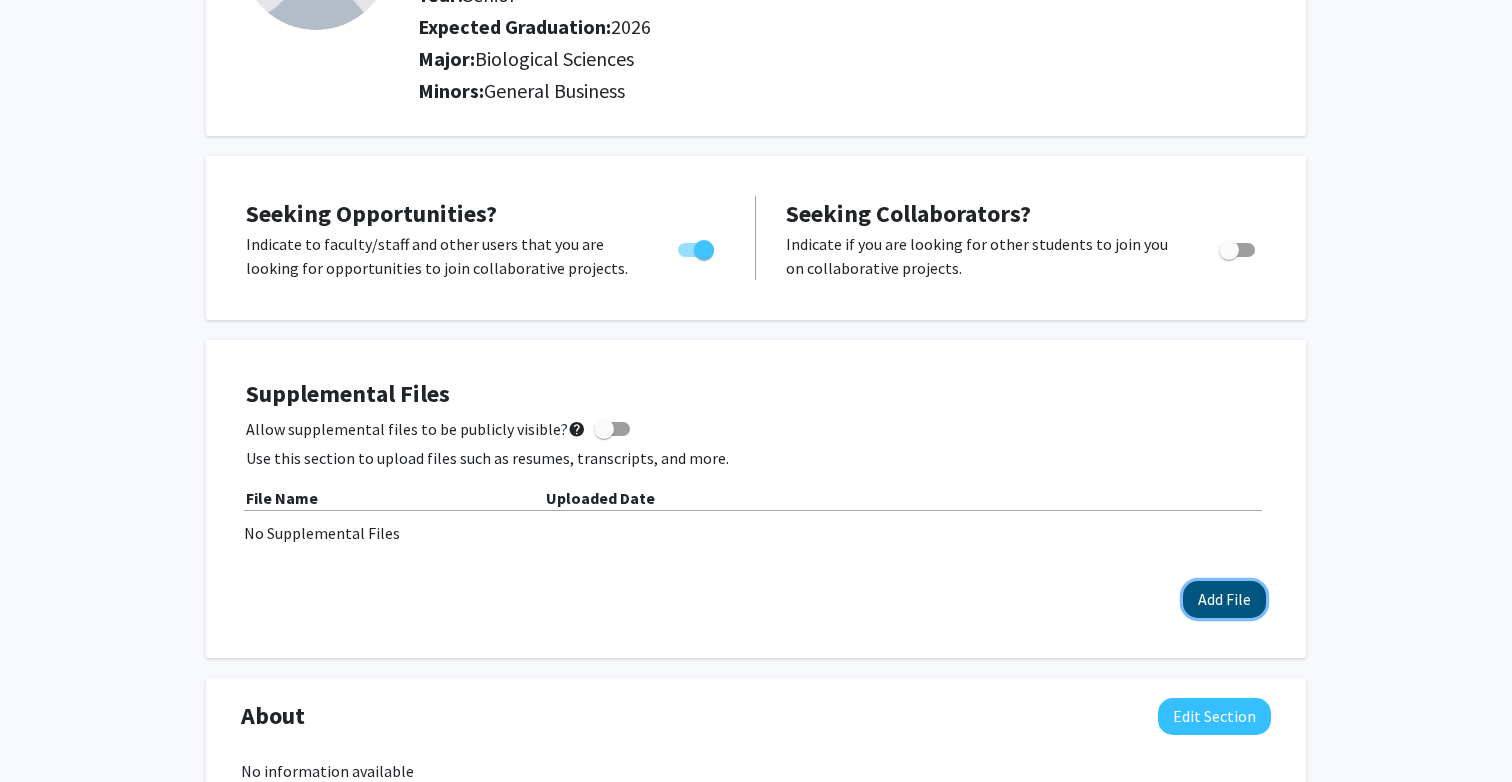 click on "Add File" 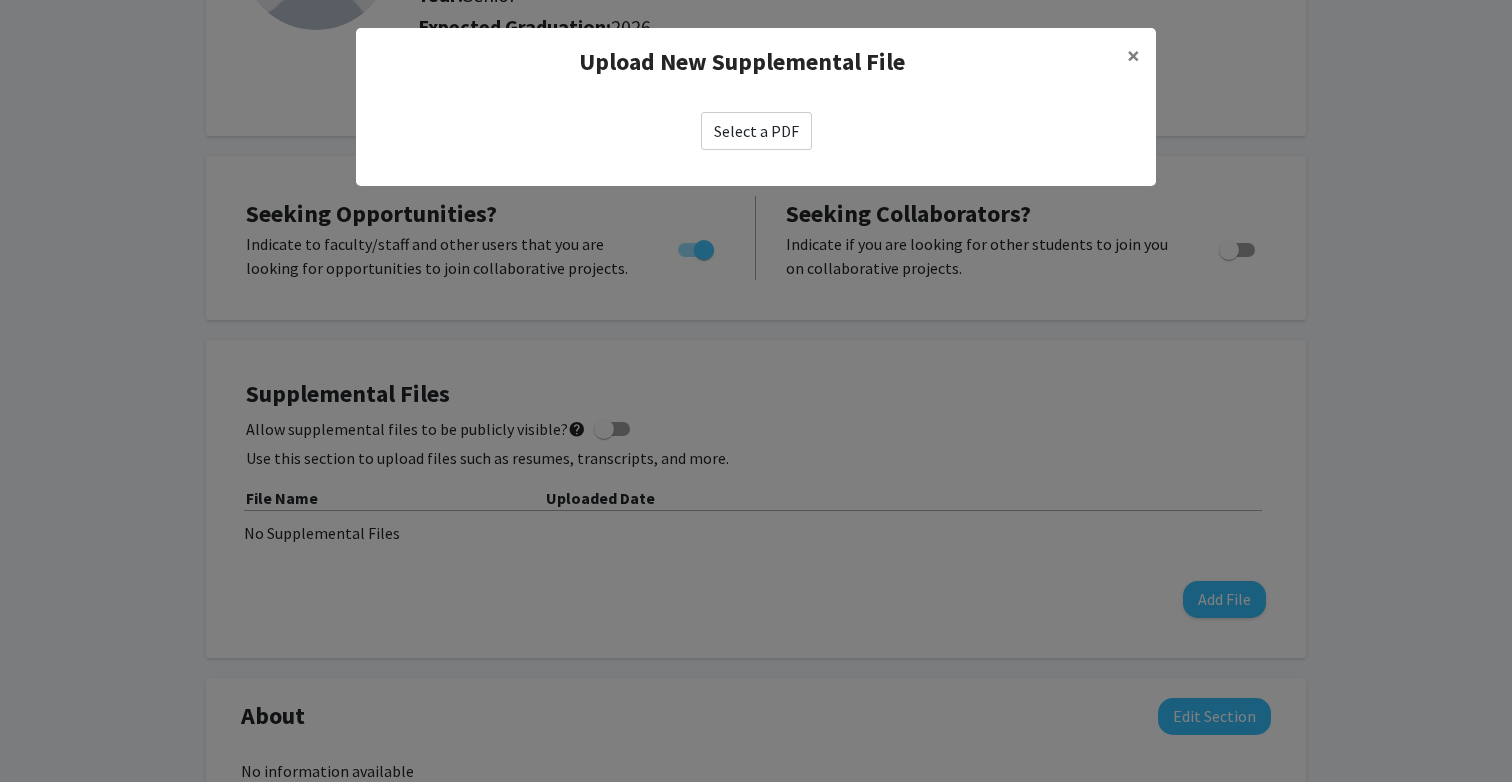 click on "Select a PDF" 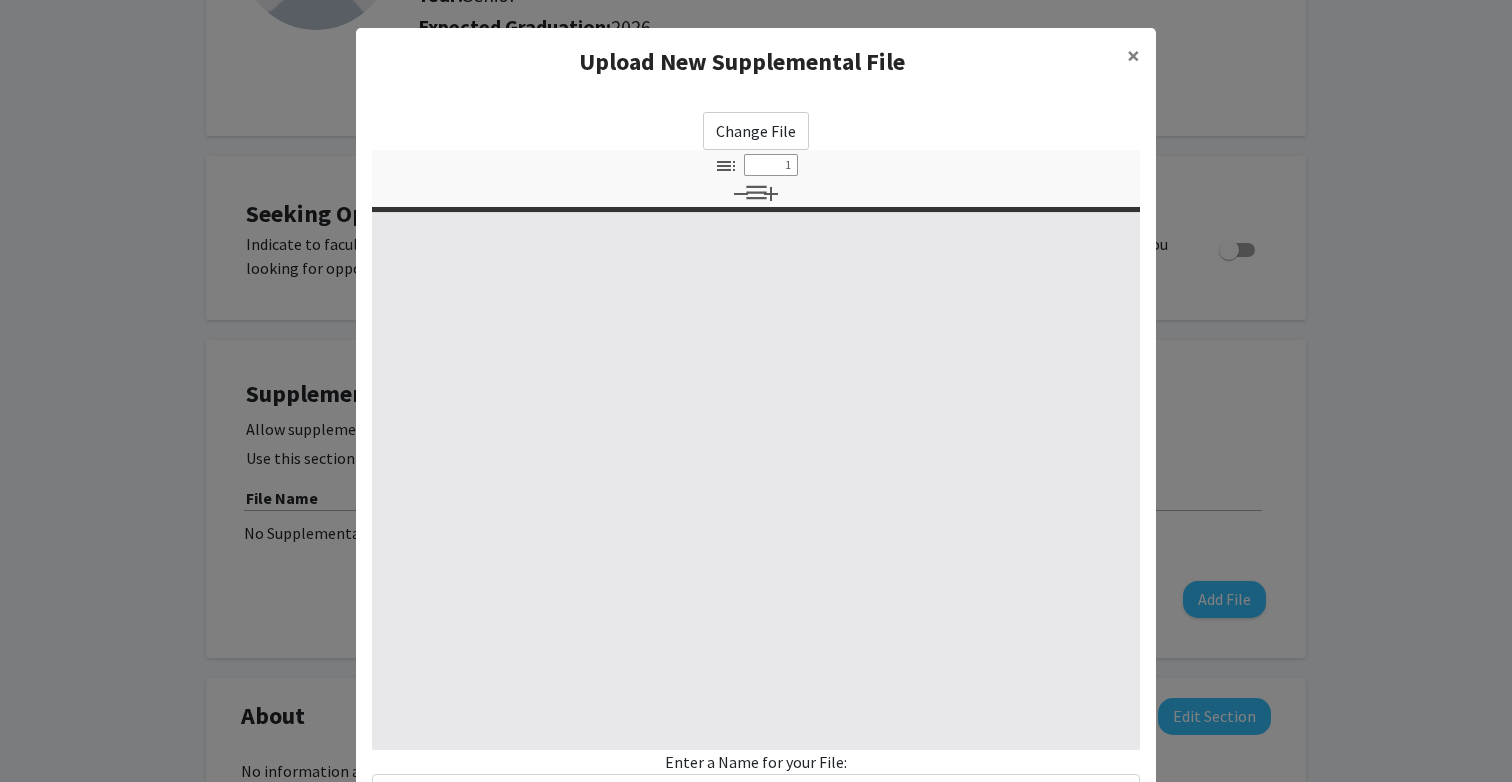 select on "custom" 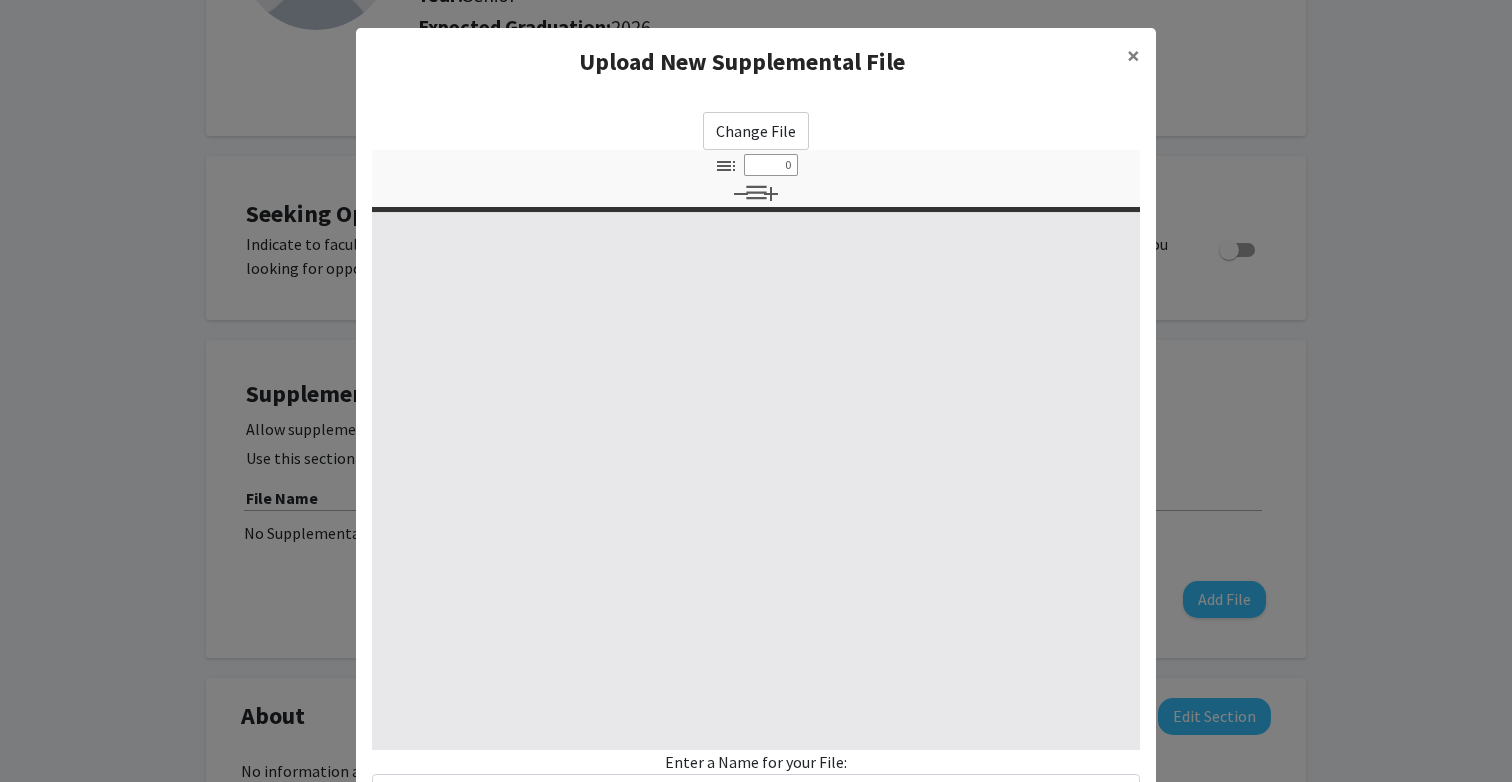 select on "custom" 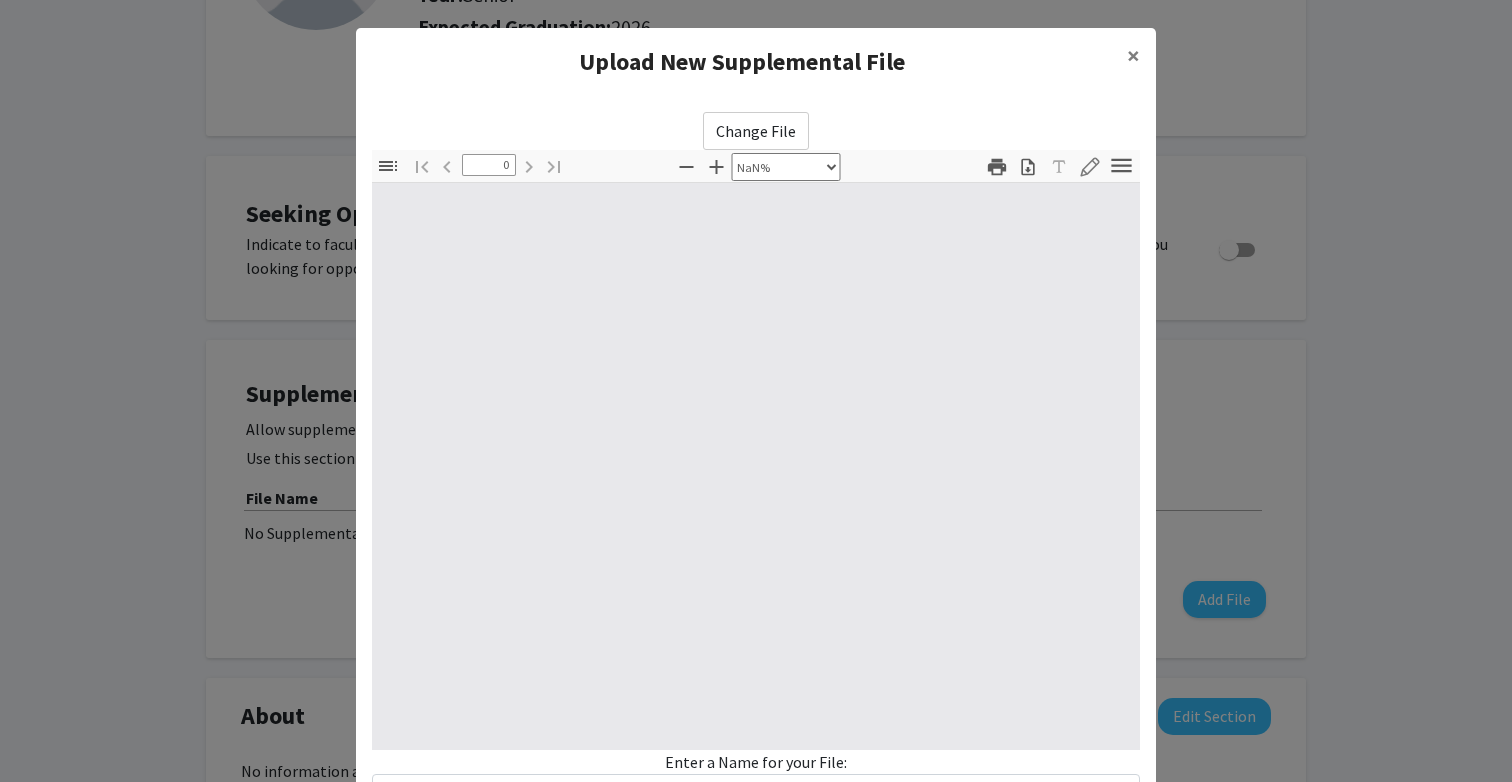 type on "1" 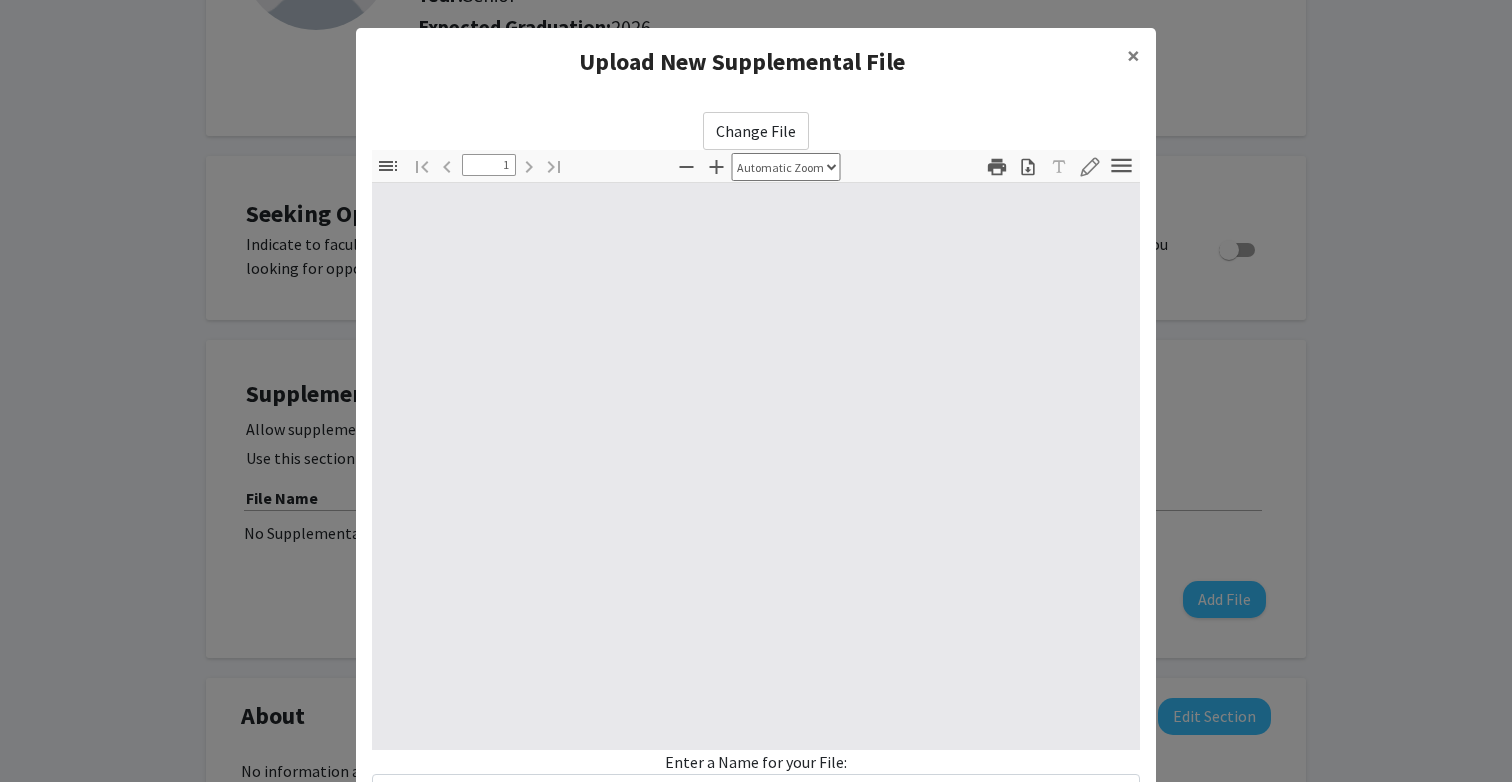 select on "auto" 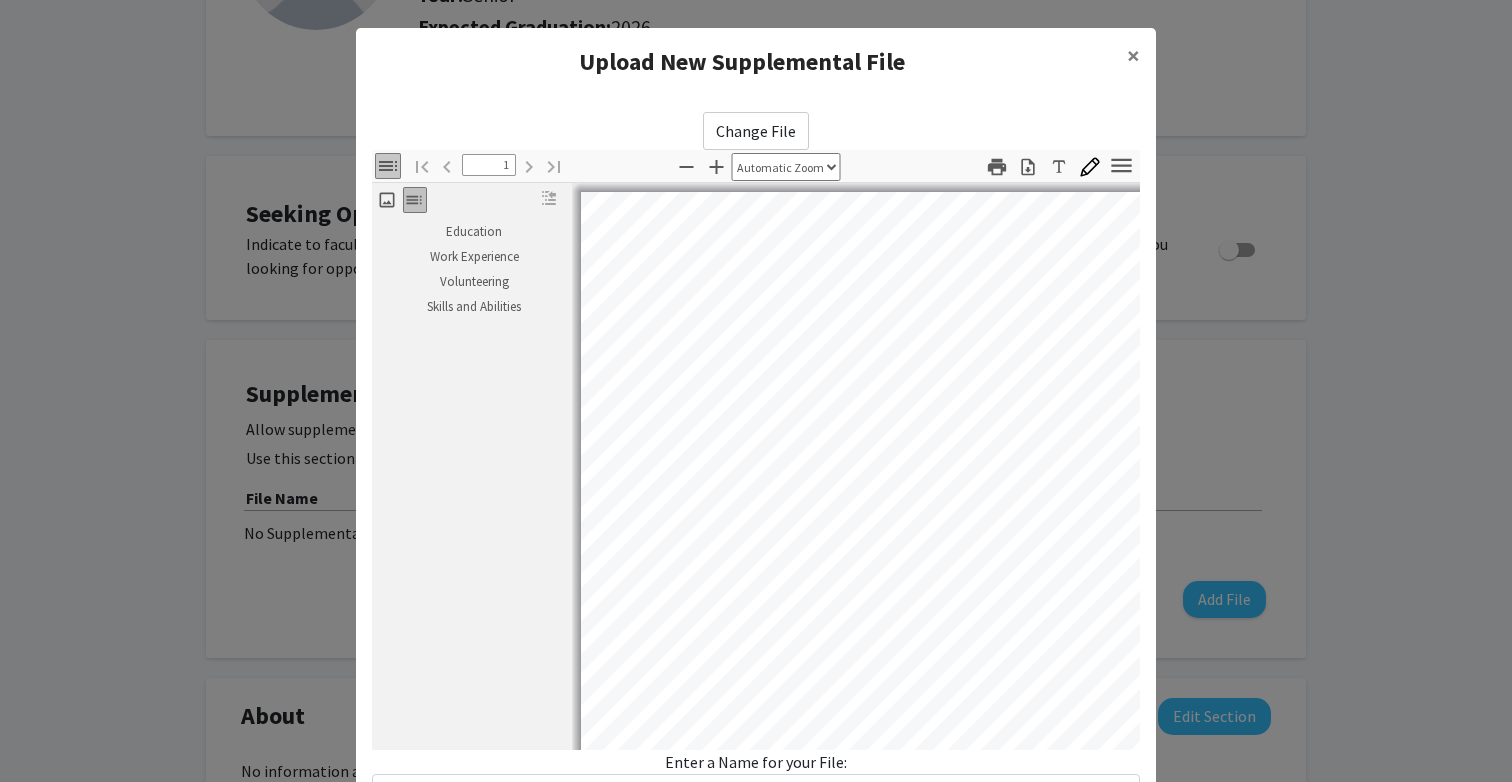 scroll, scrollTop: 3, scrollLeft: 0, axis: vertical 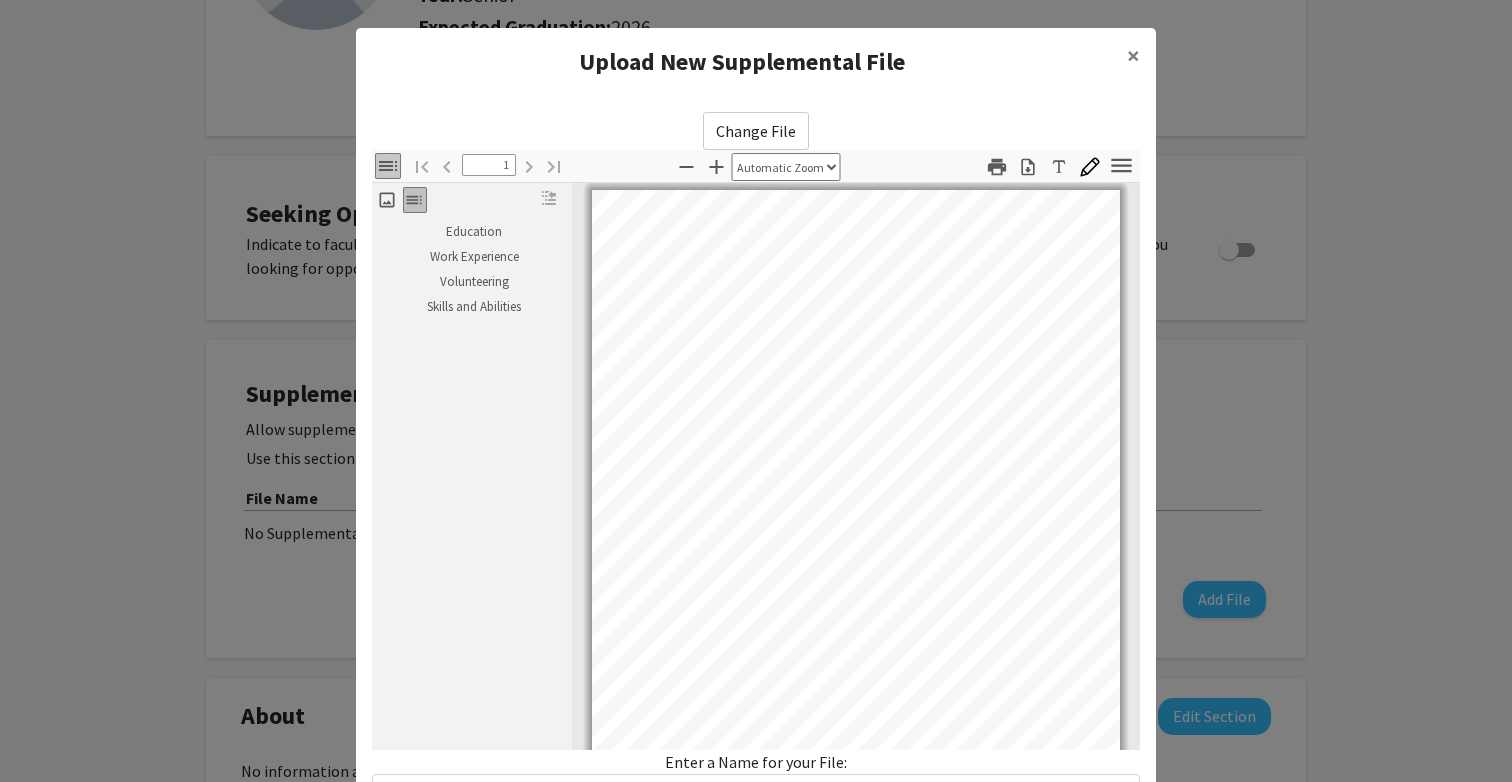 click on "Enter a Name for your File:" 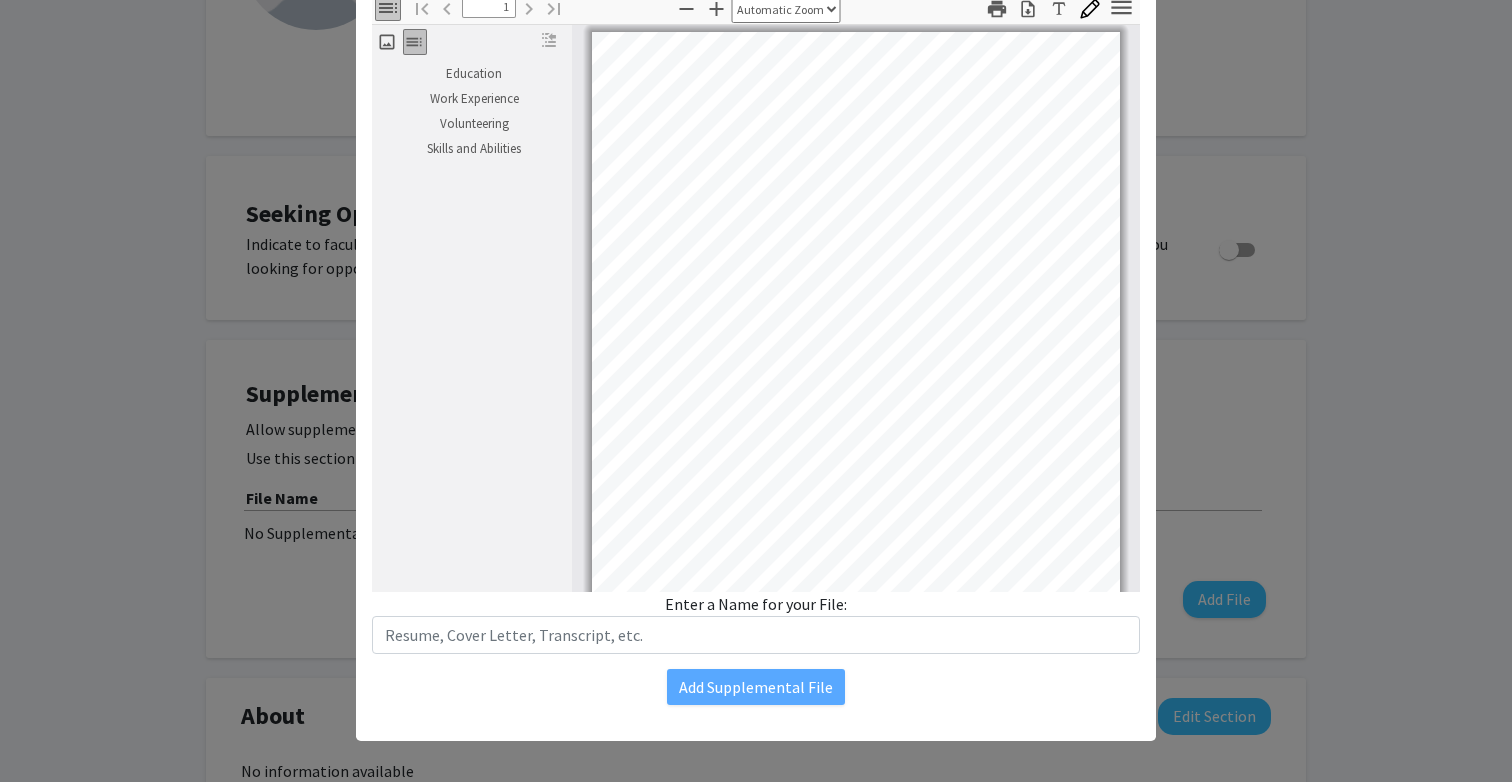 scroll, scrollTop: 161, scrollLeft: 0, axis: vertical 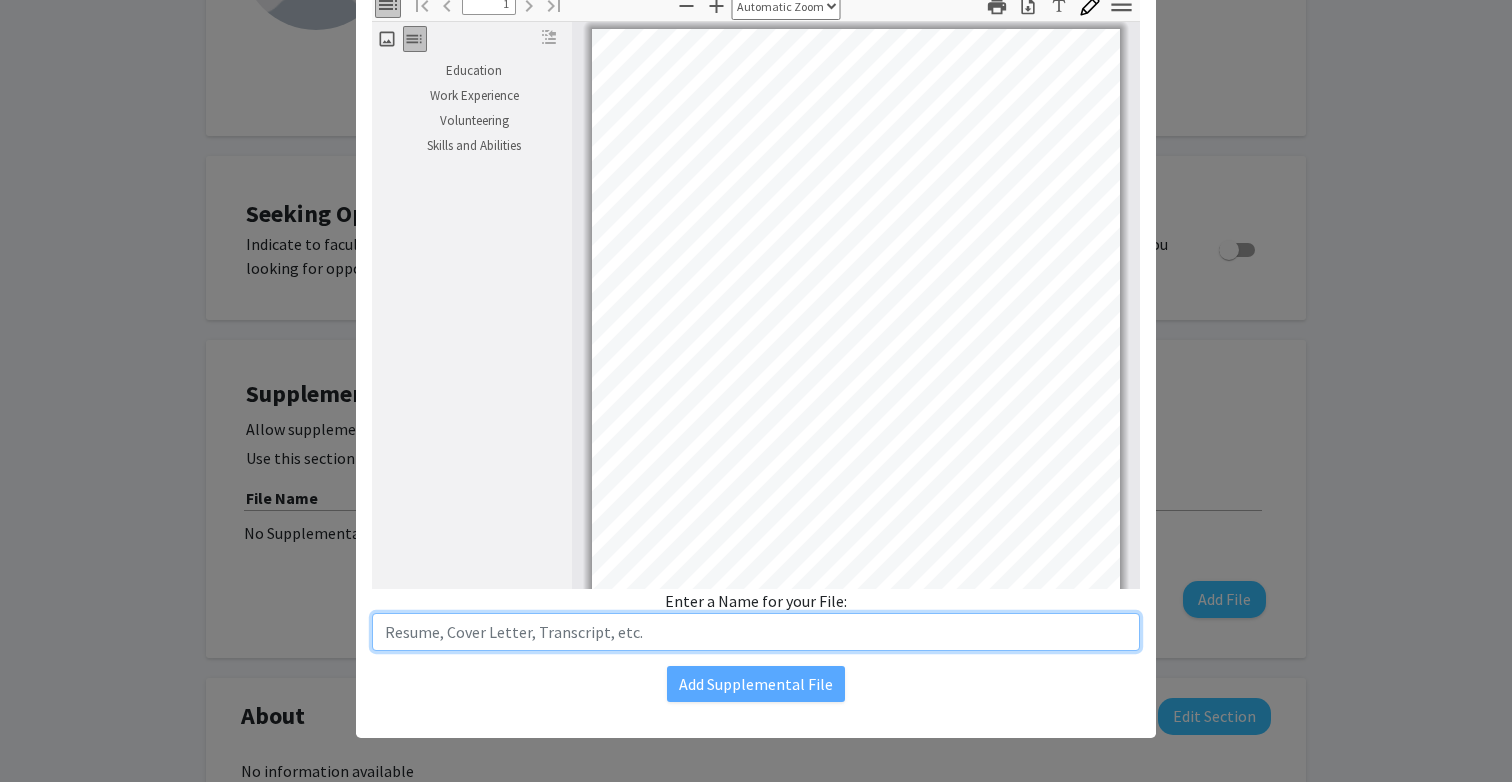 click at bounding box center [756, 632] 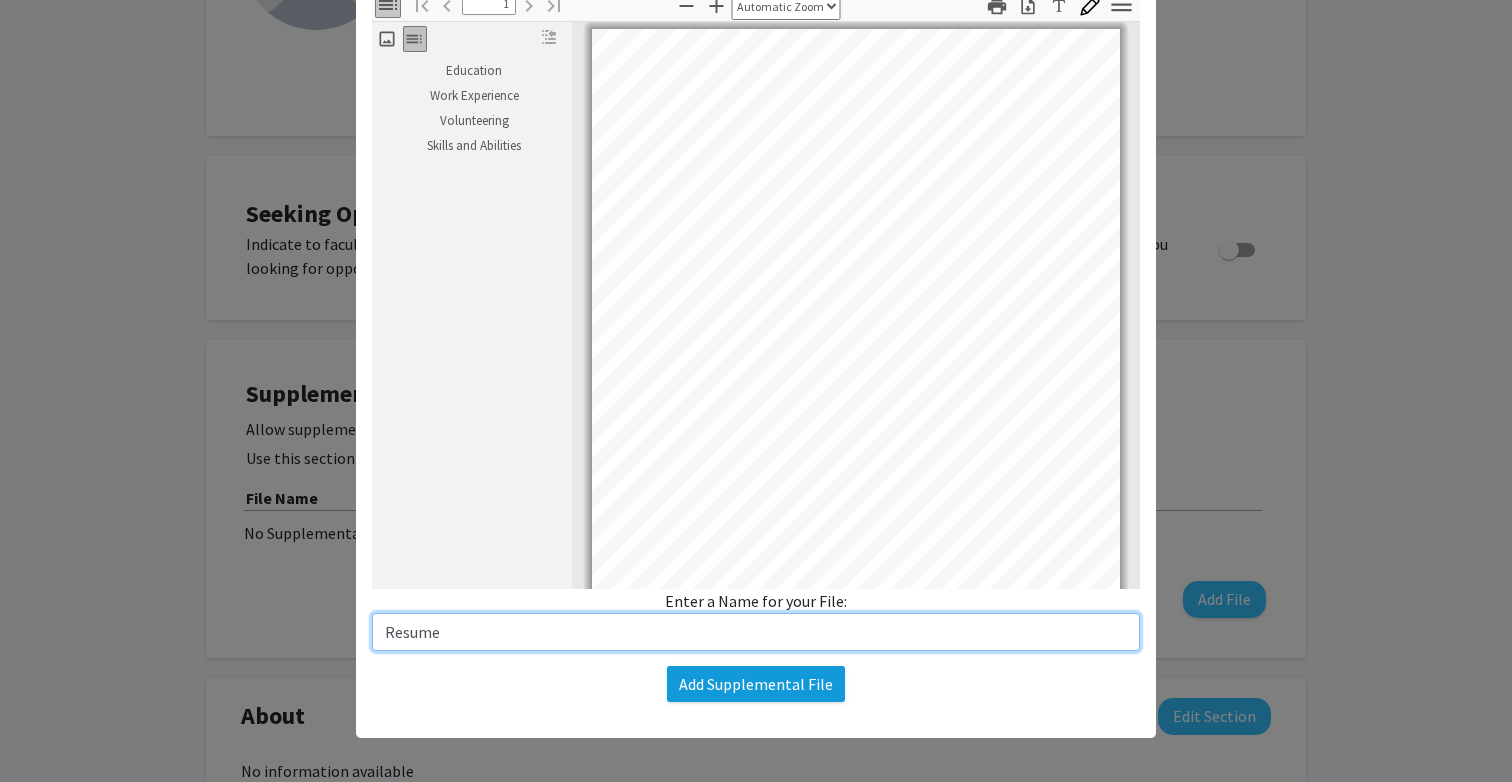 type on "Resume" 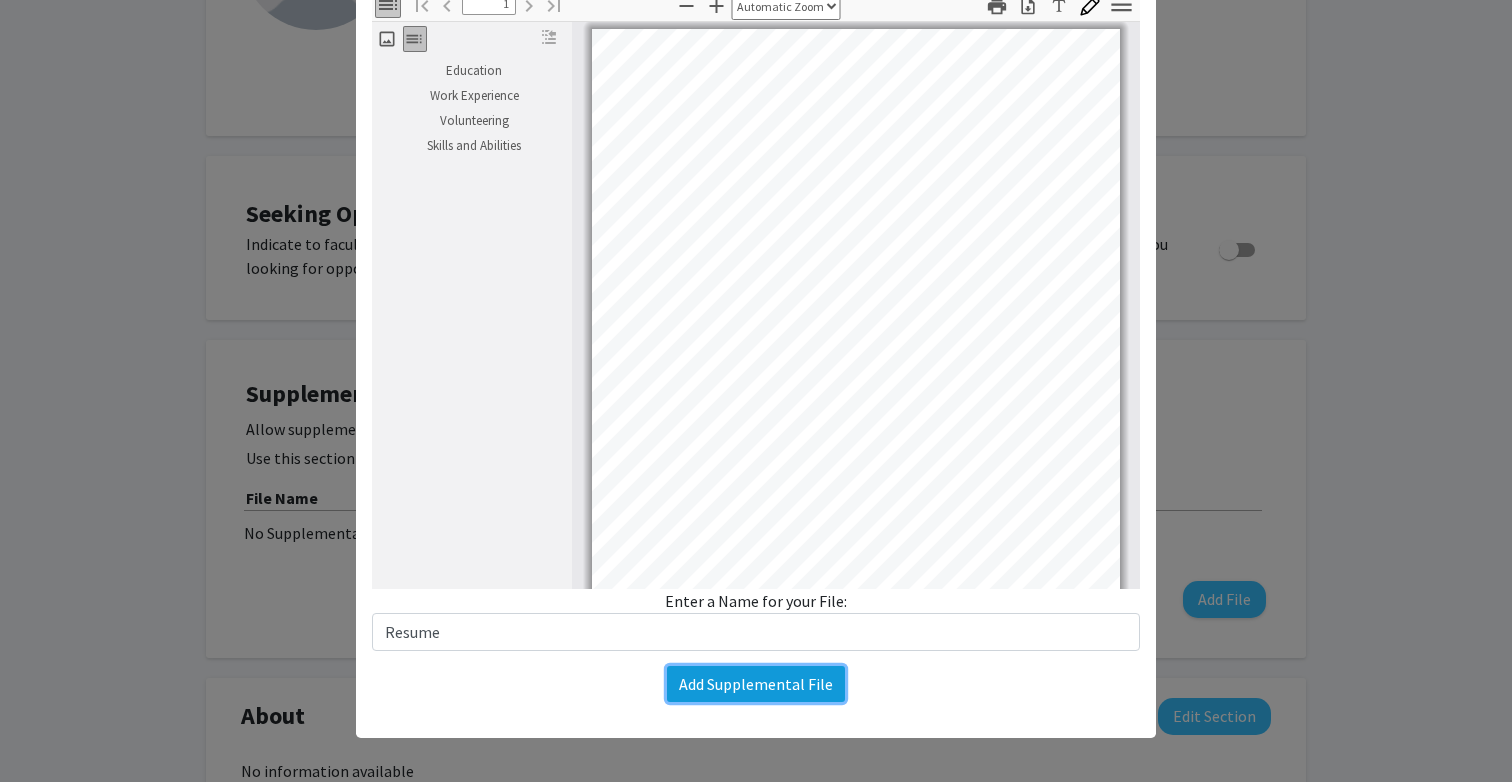 click on "Add Supplemental File" 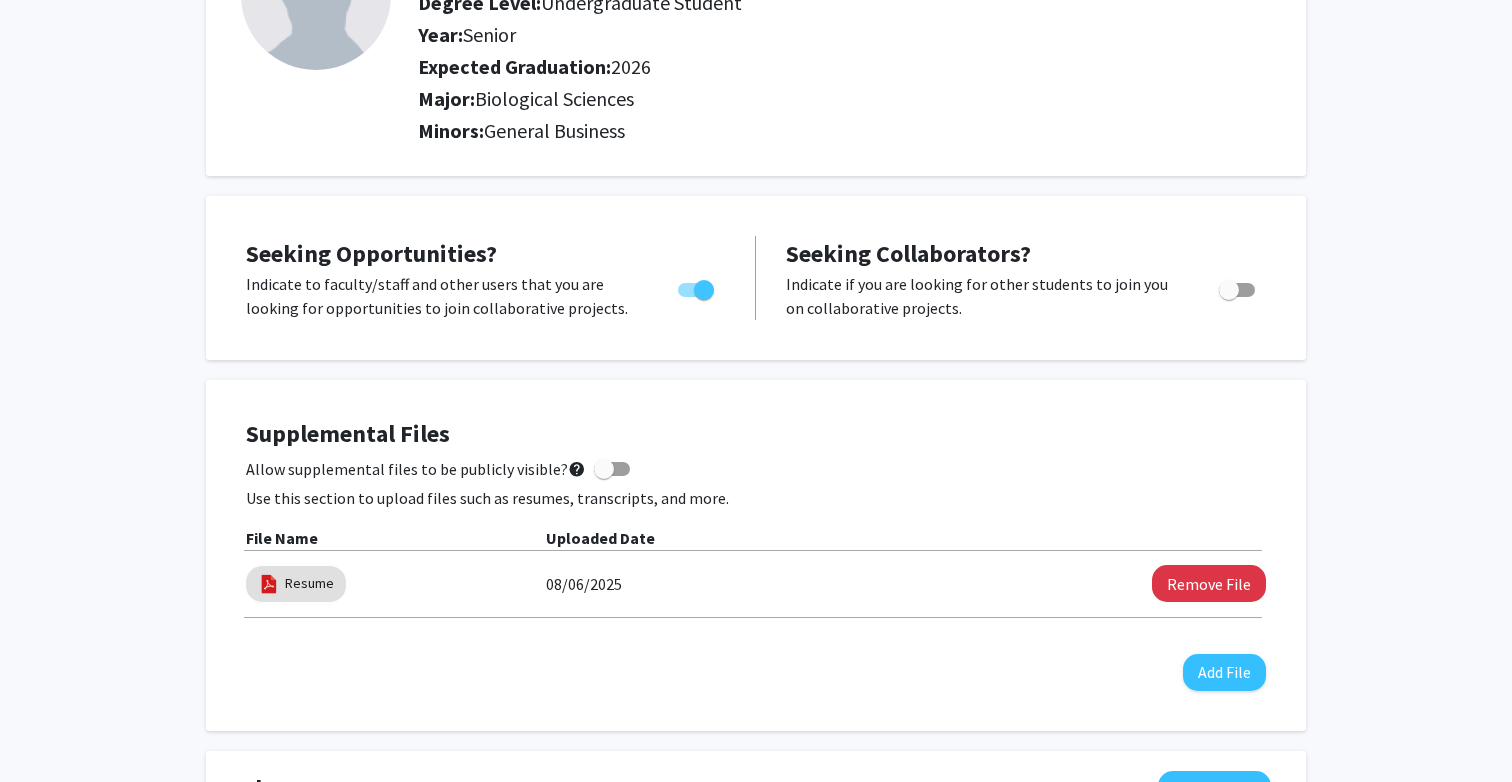 scroll, scrollTop: 0, scrollLeft: 0, axis: both 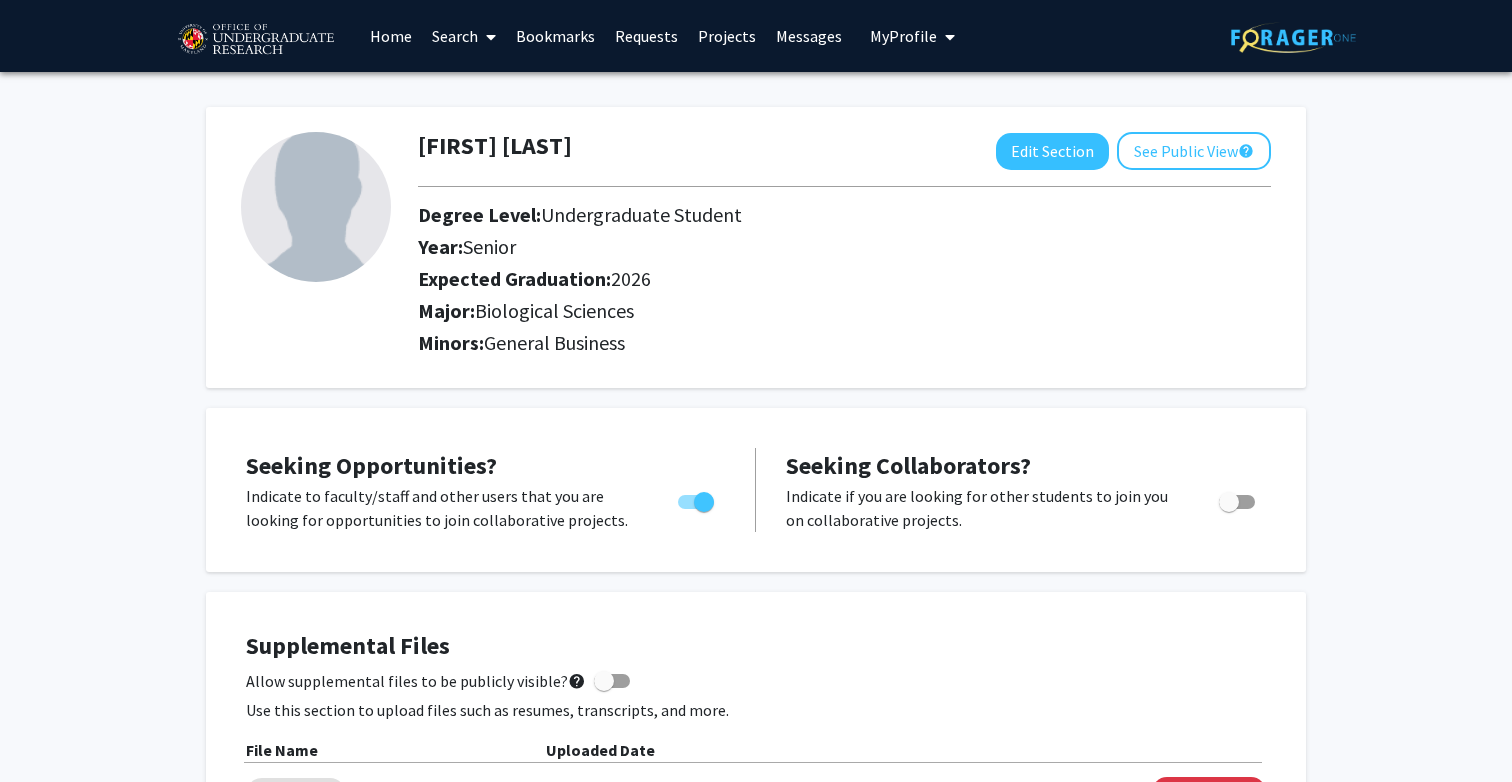 click at bounding box center [487, 37] 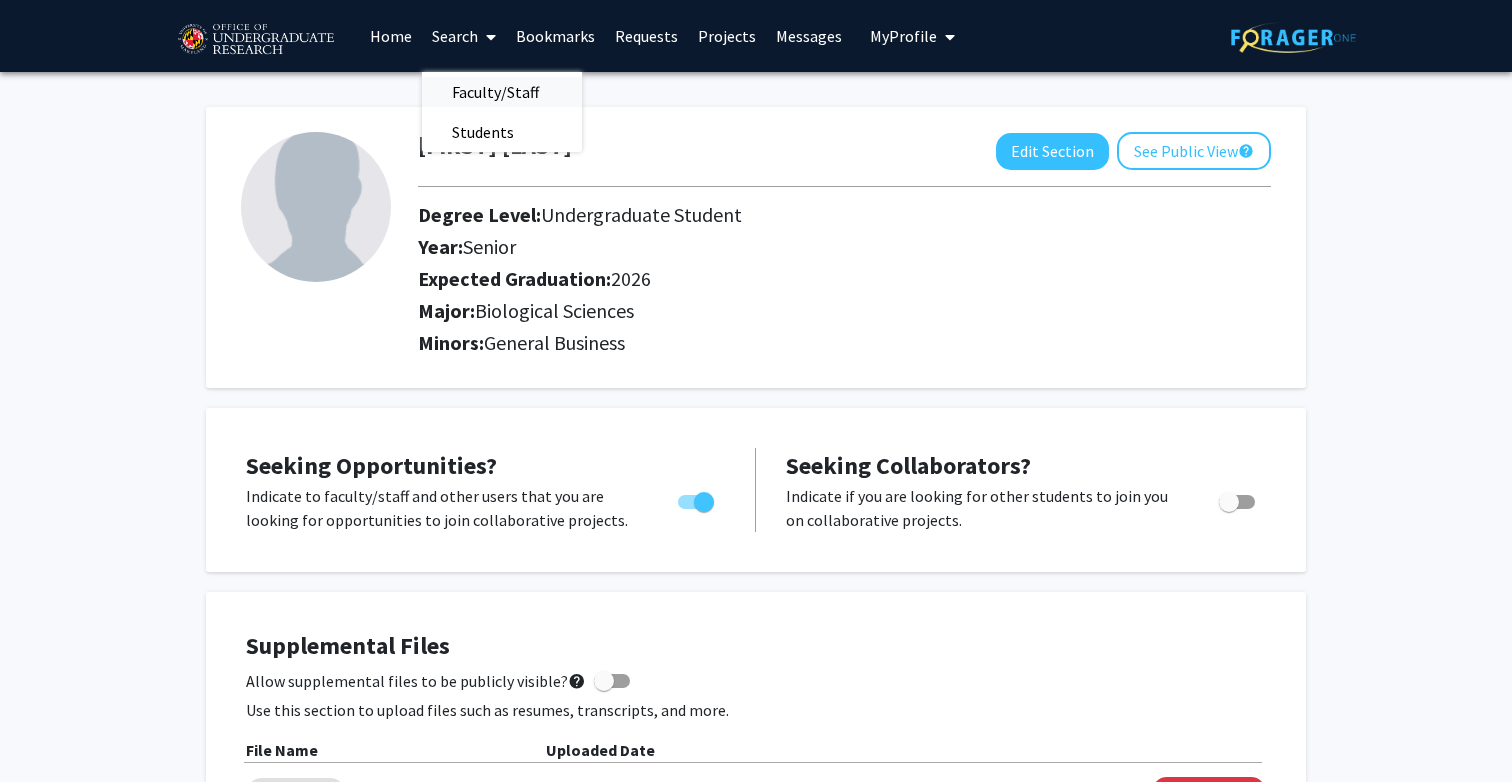 click on "Faculty/Staff" at bounding box center (495, 92) 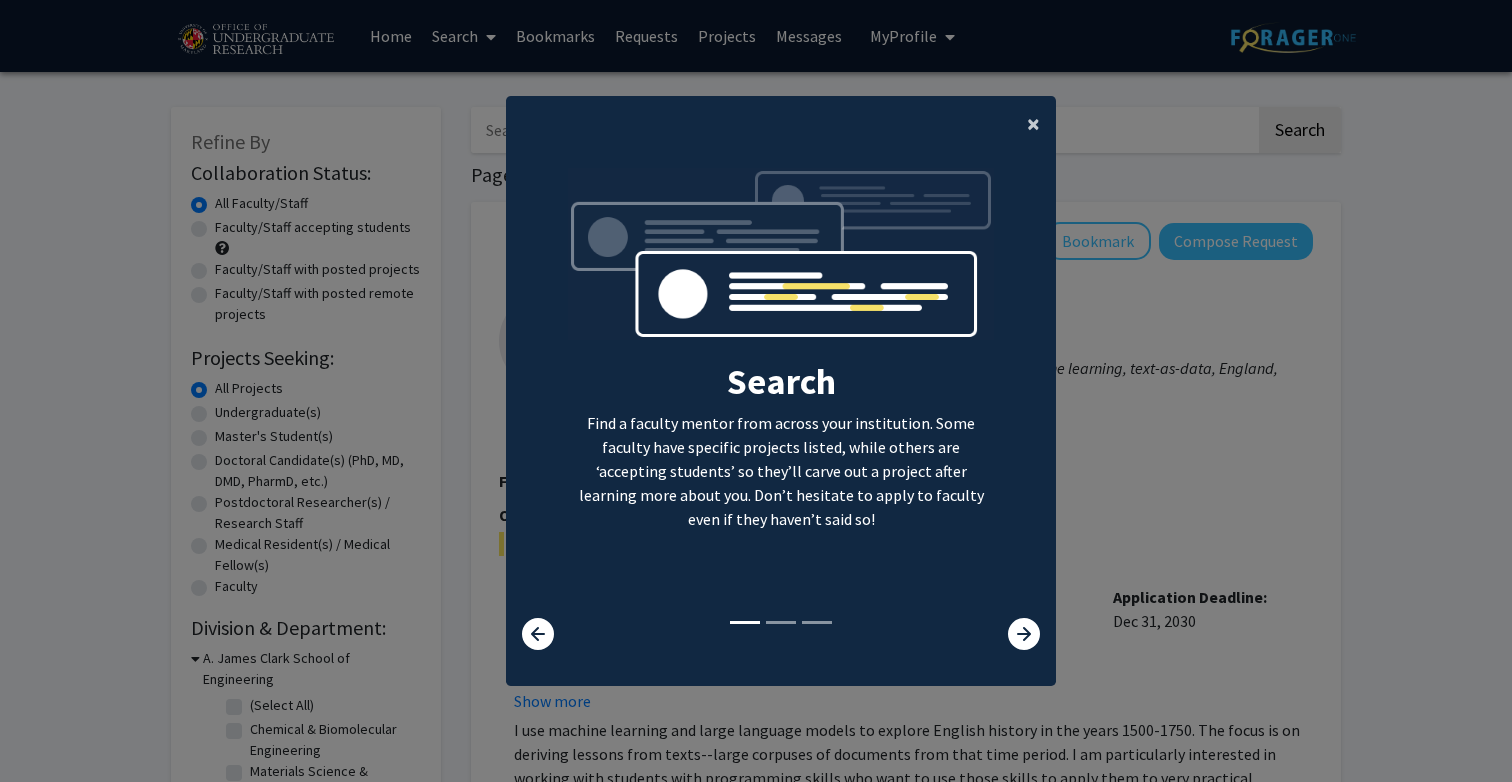 click on "×" 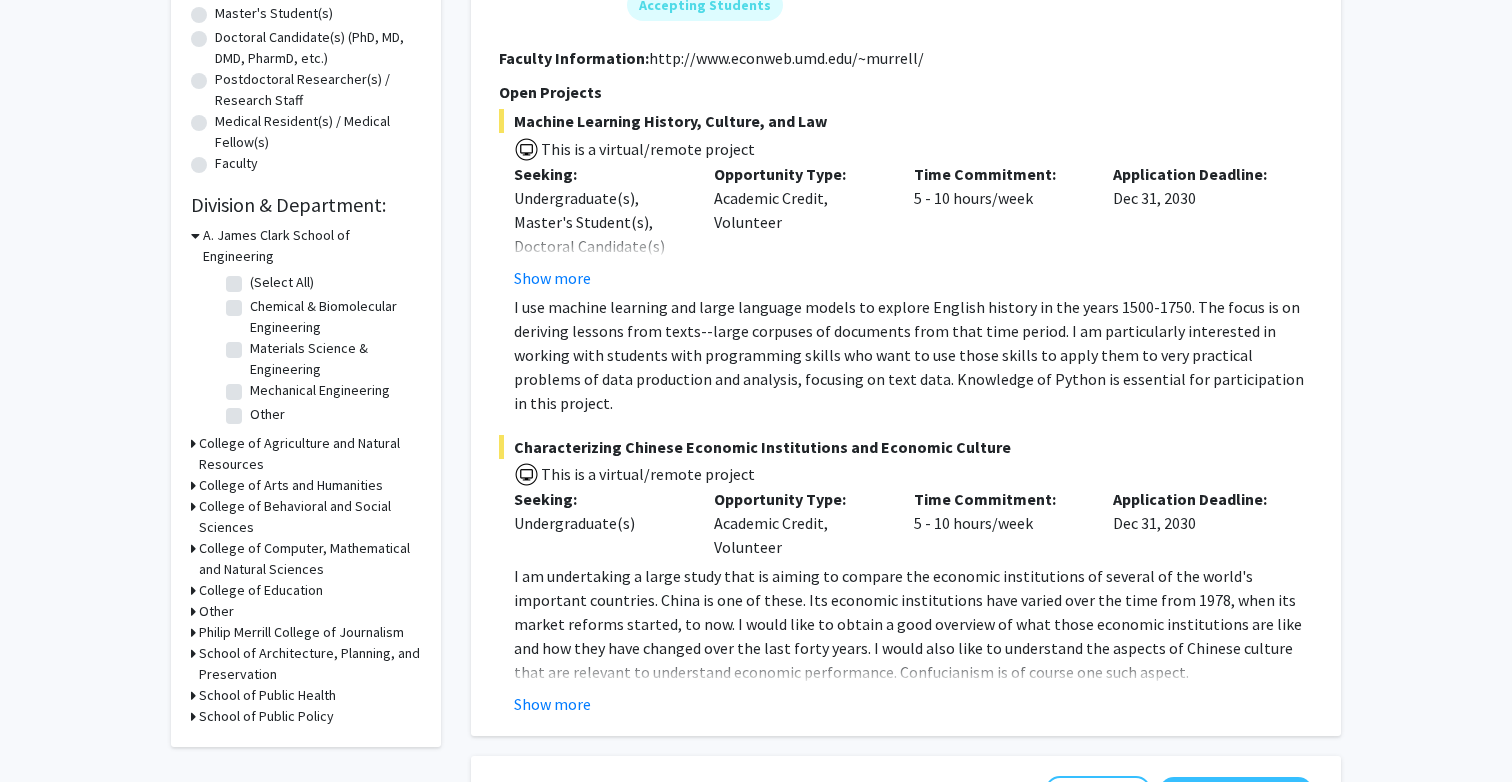 scroll, scrollTop: 435, scrollLeft: 0, axis: vertical 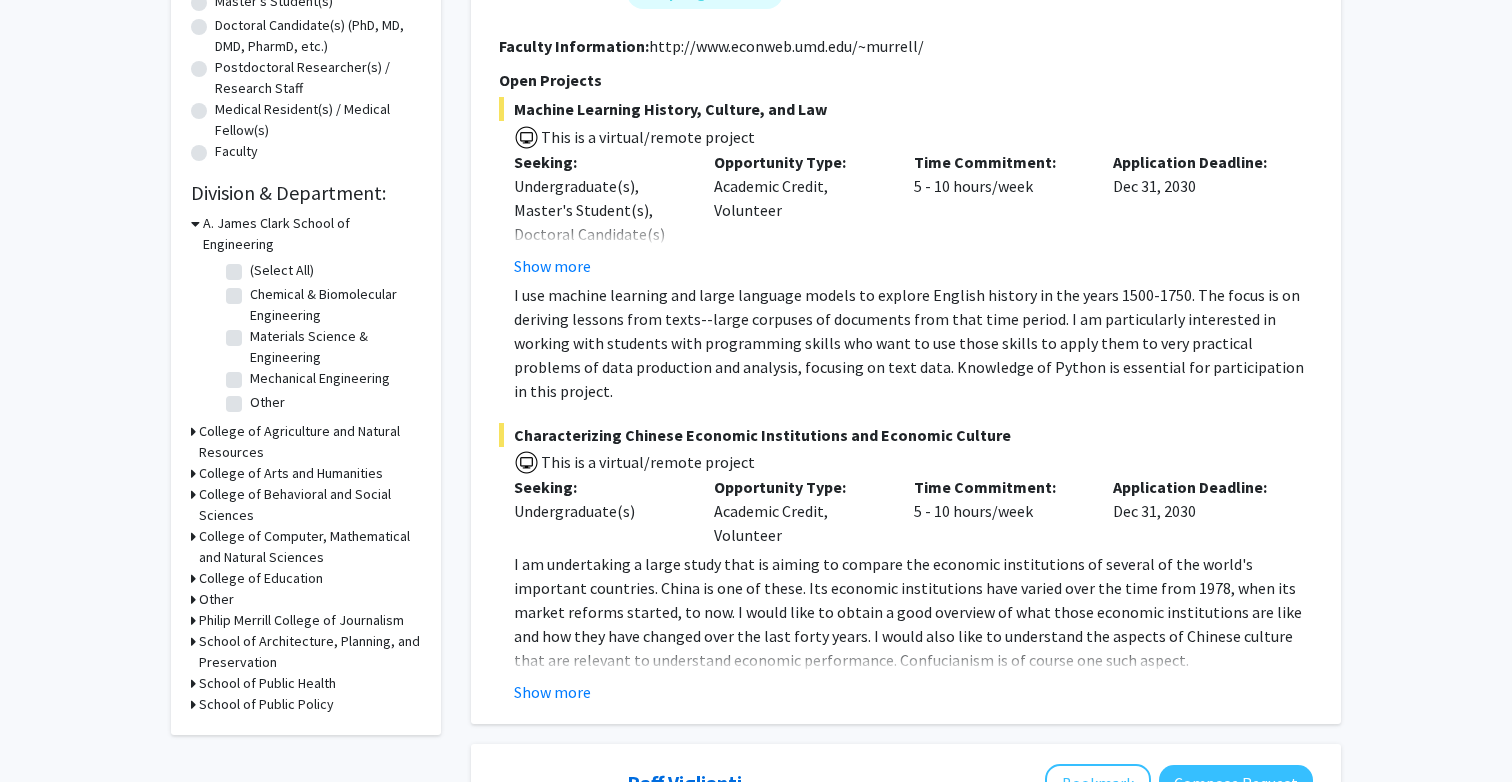click 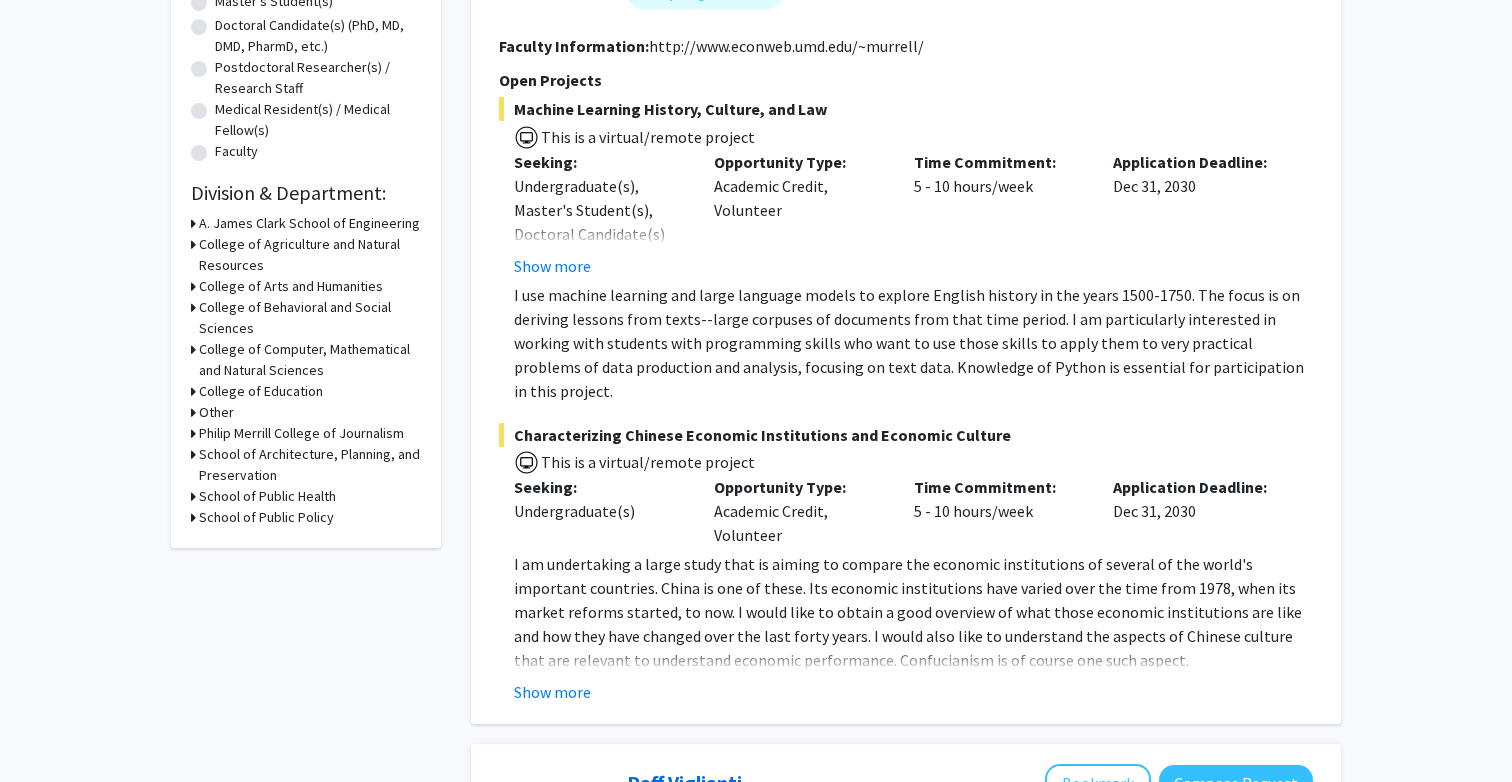 click 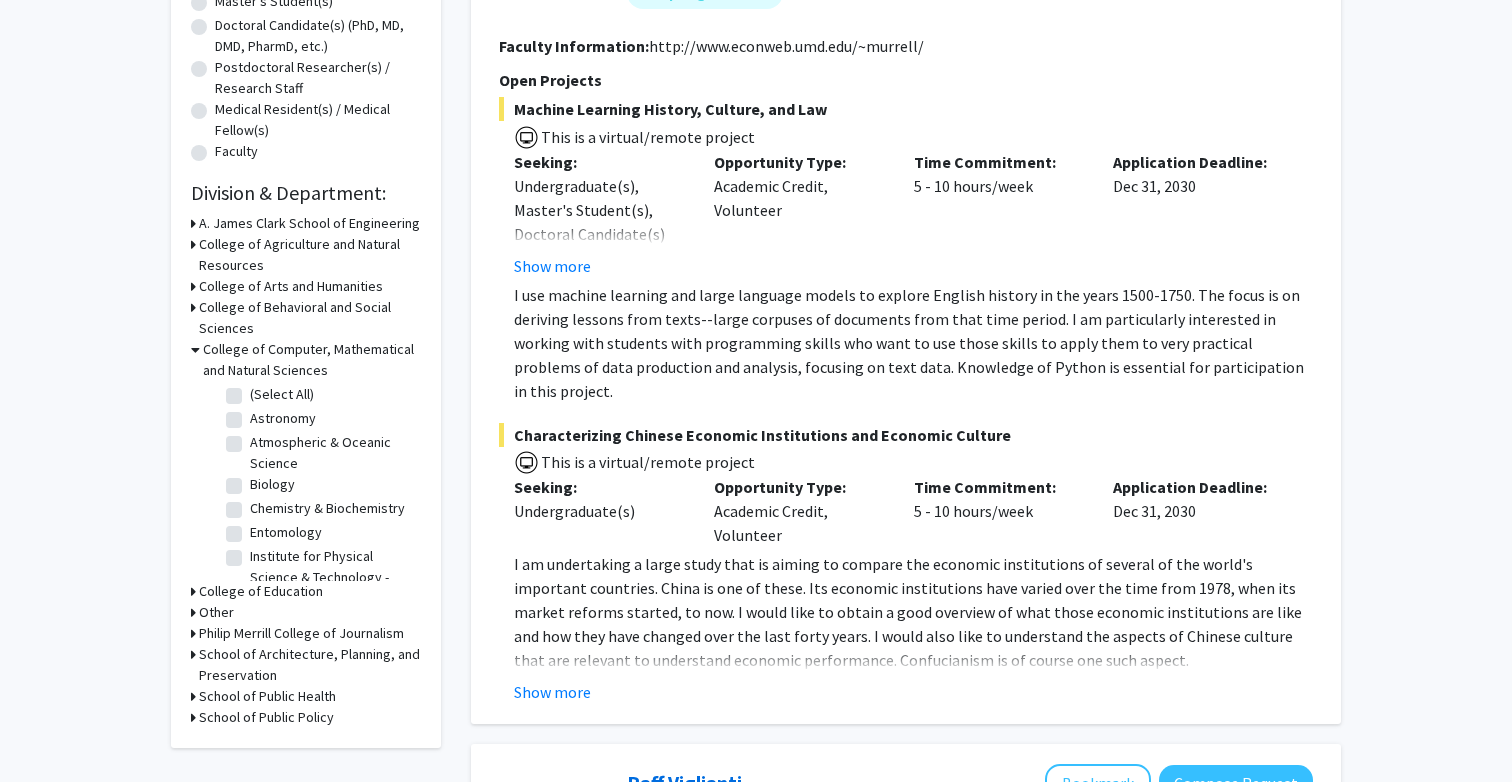 scroll, scrollTop: 0, scrollLeft: 0, axis: both 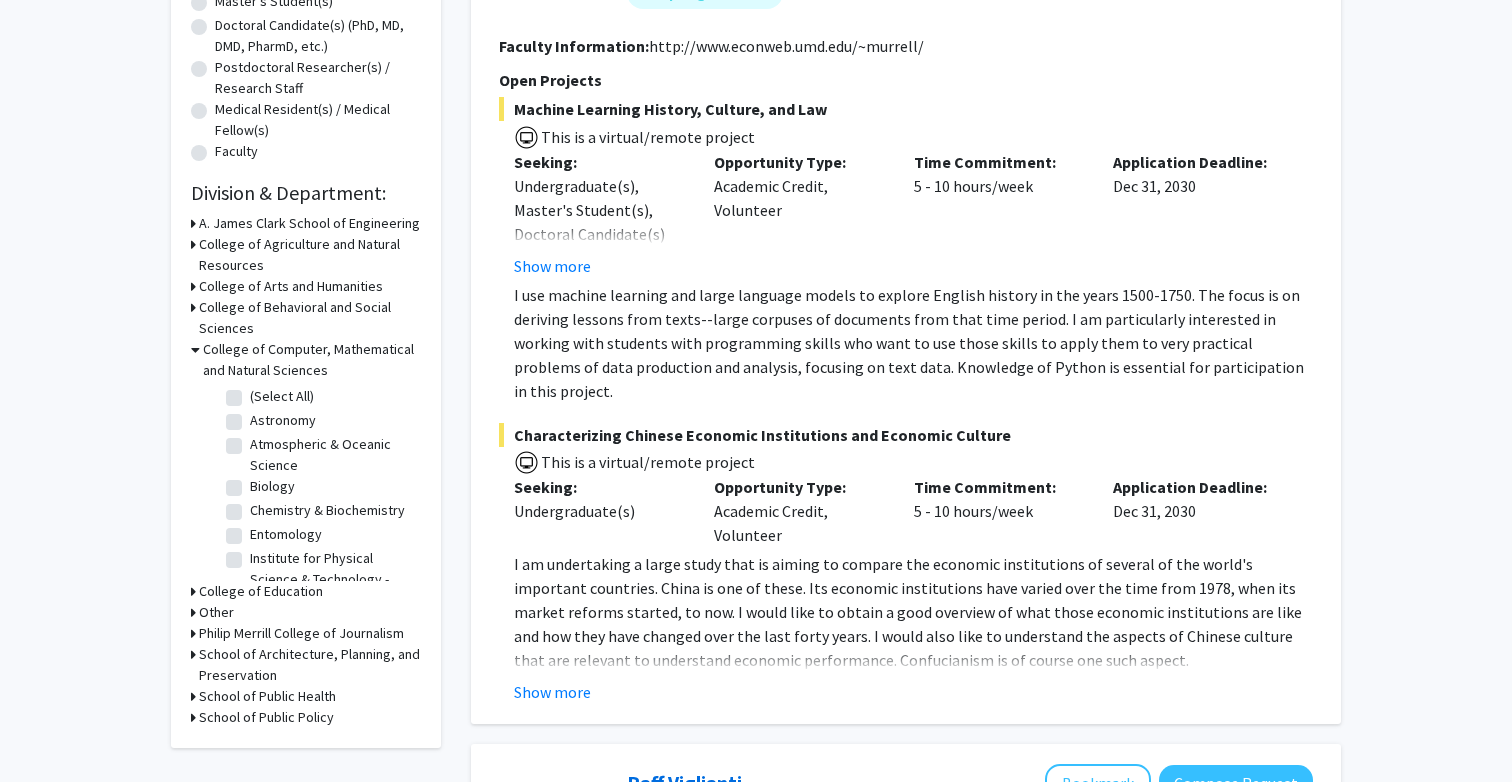 click on "Biology" 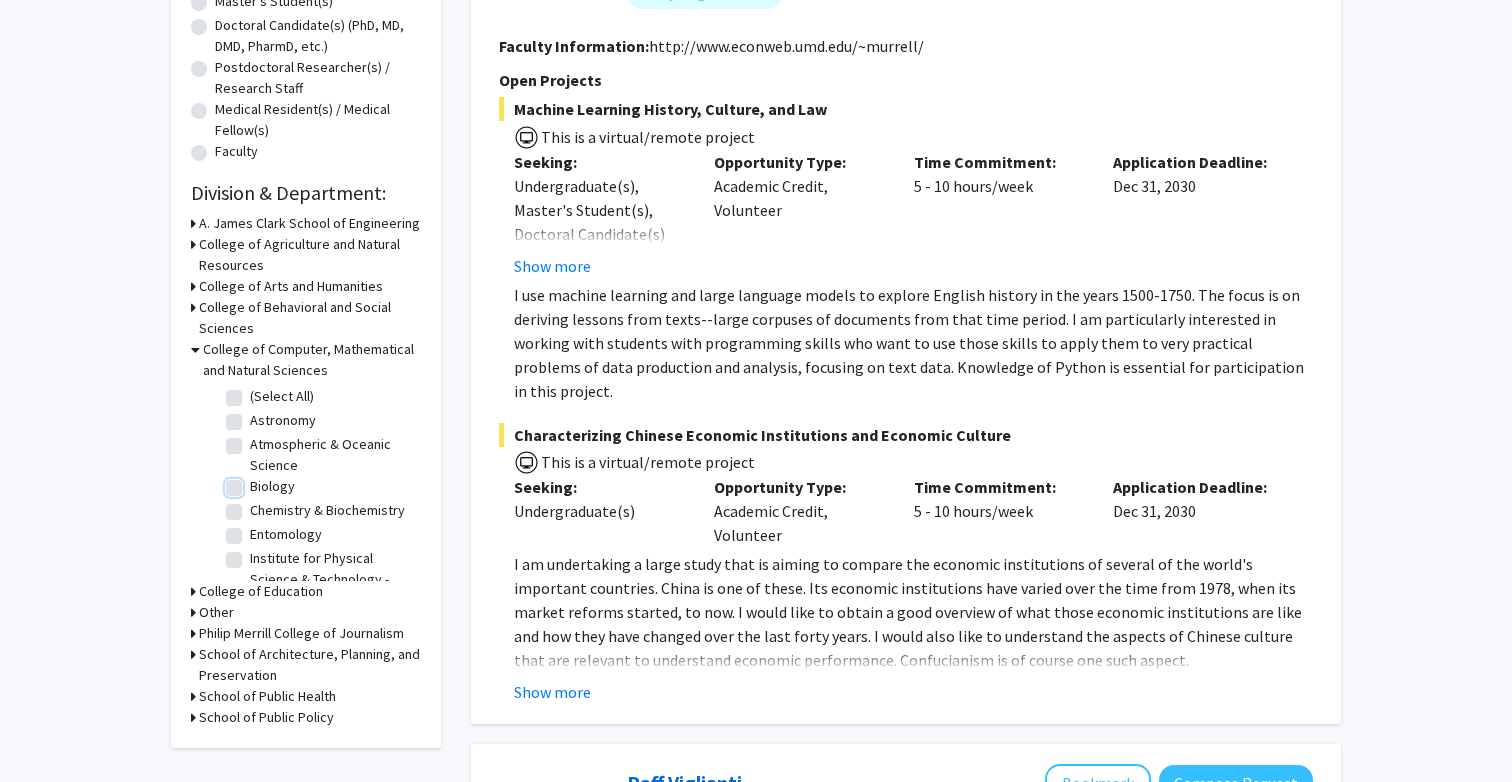 click on "Biology" at bounding box center [256, 482] 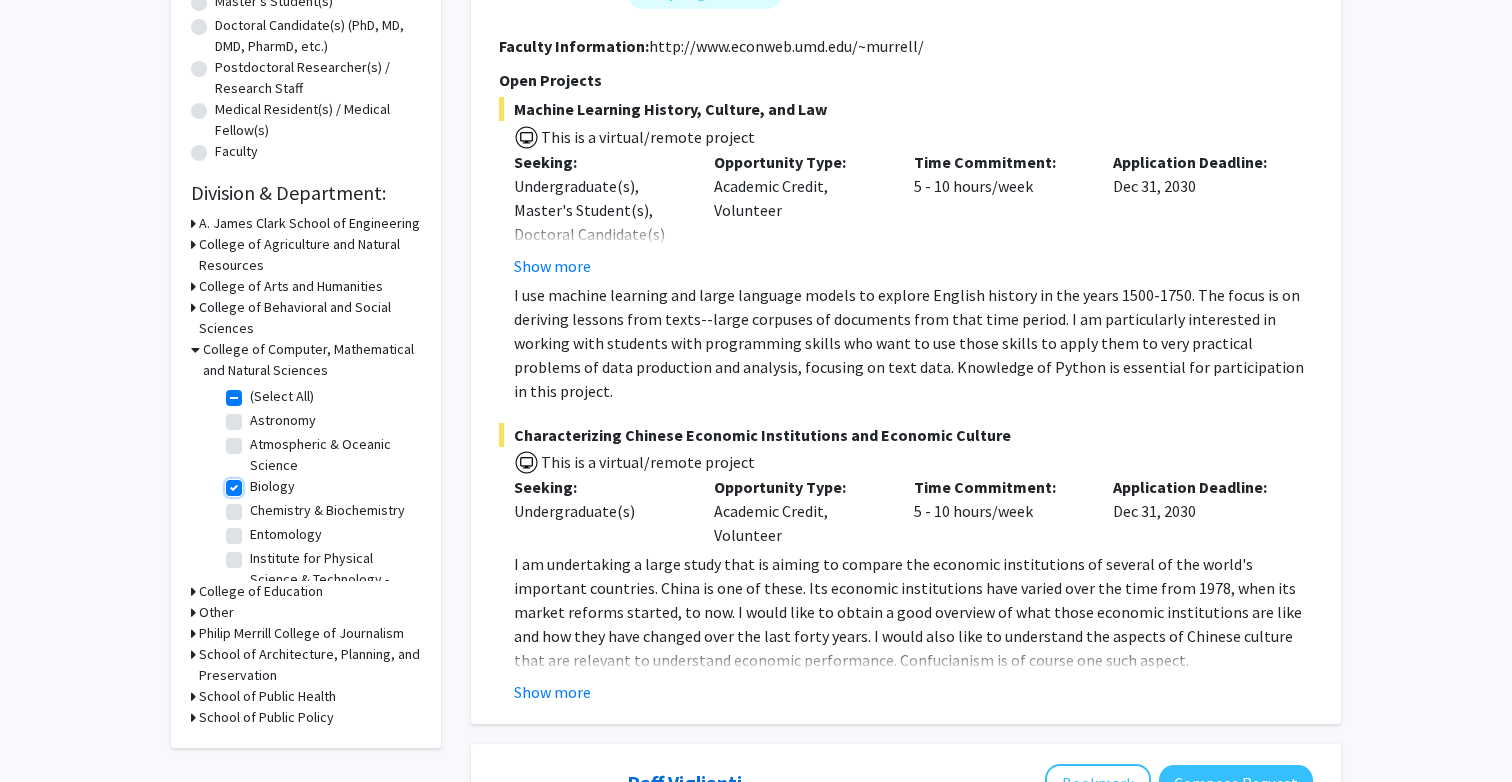 checkbox on "true" 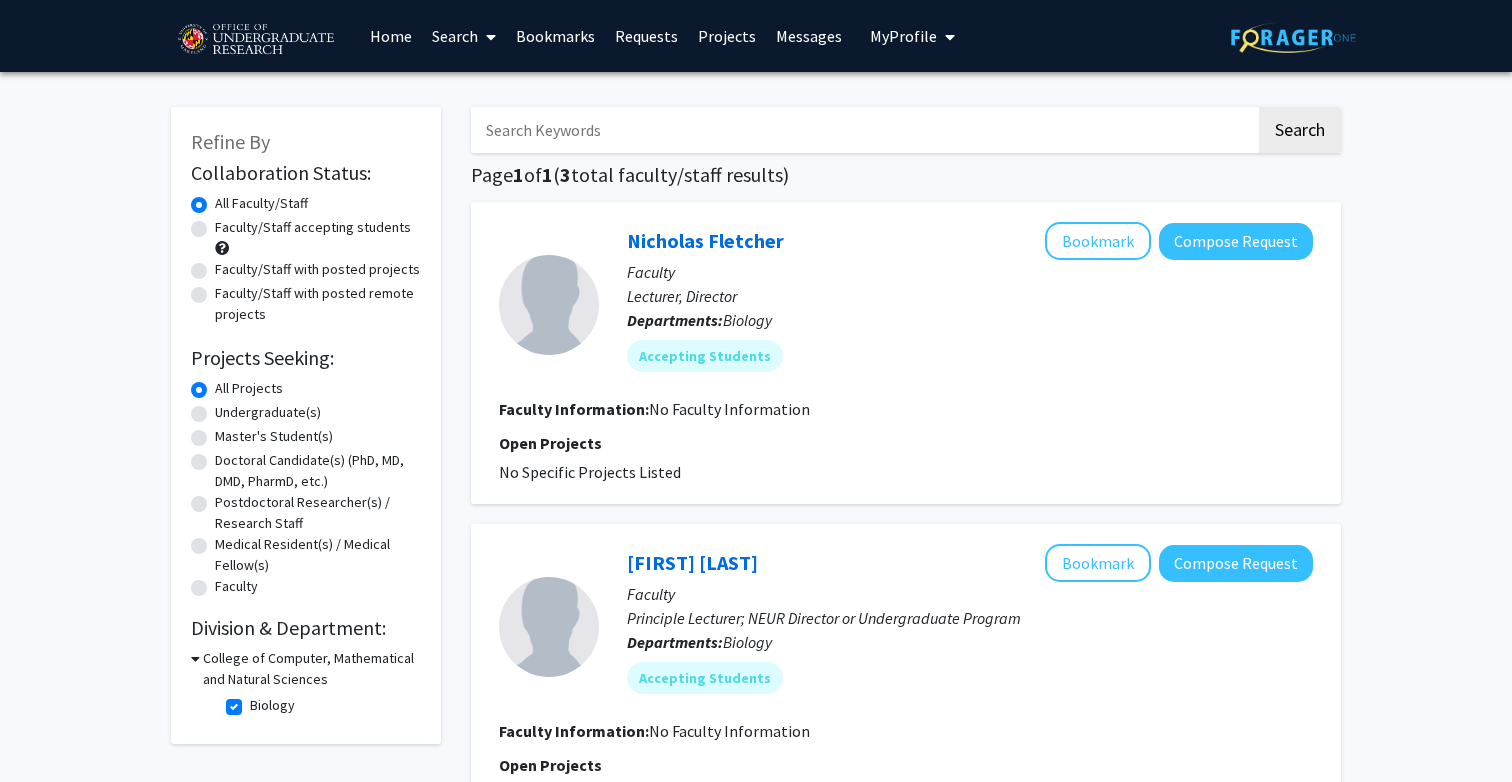 scroll, scrollTop: 635, scrollLeft: 0, axis: vertical 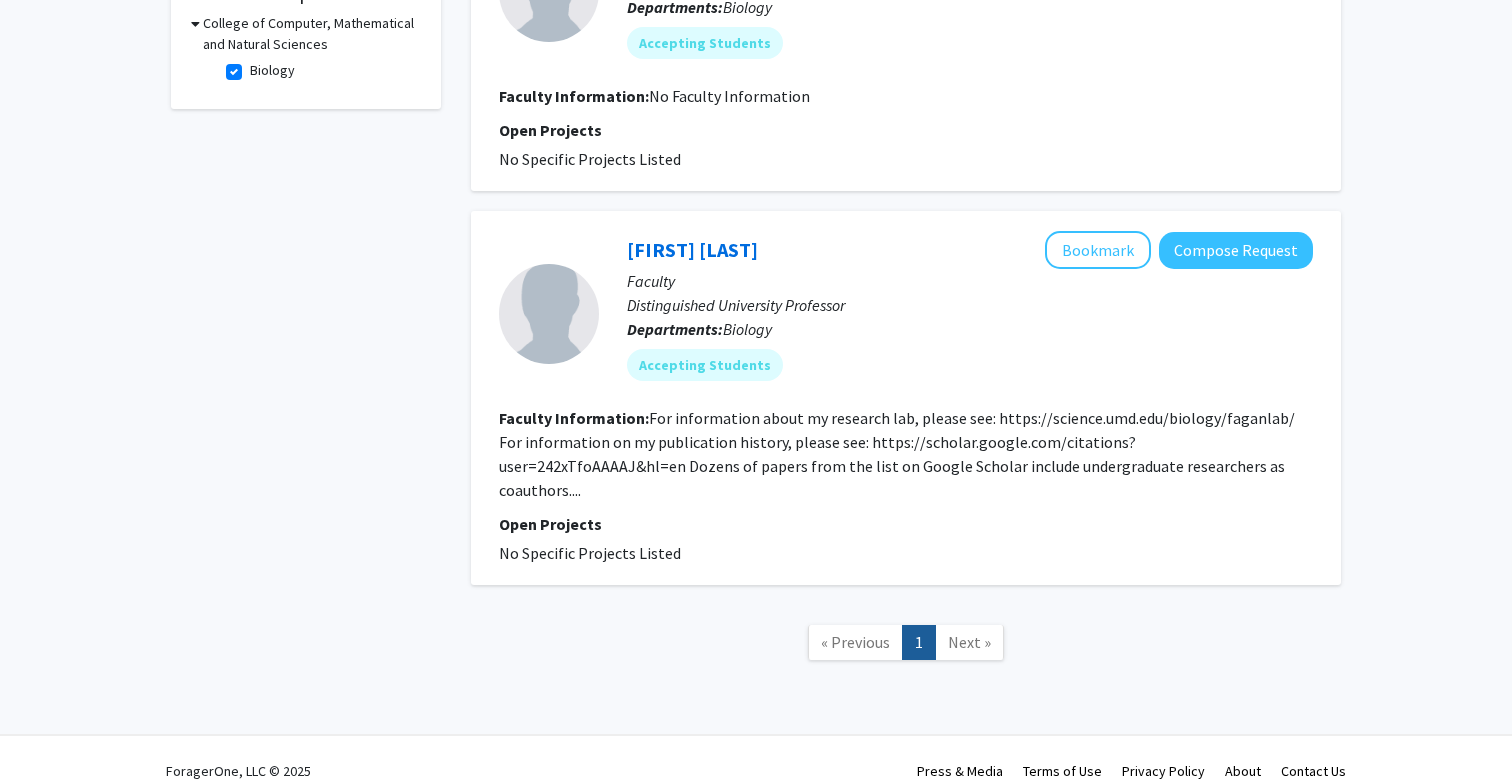 click on "Next »" 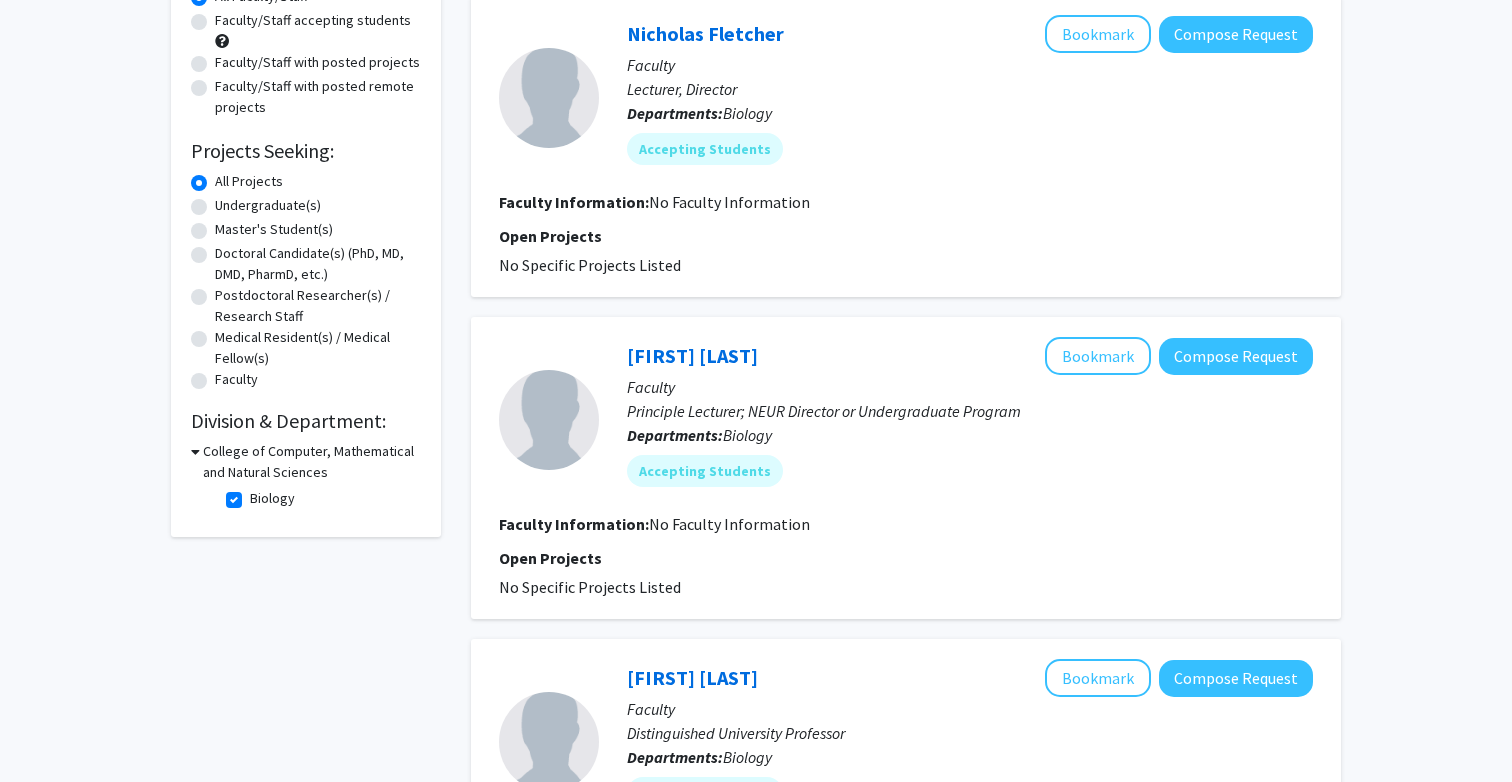 scroll, scrollTop: 200, scrollLeft: 0, axis: vertical 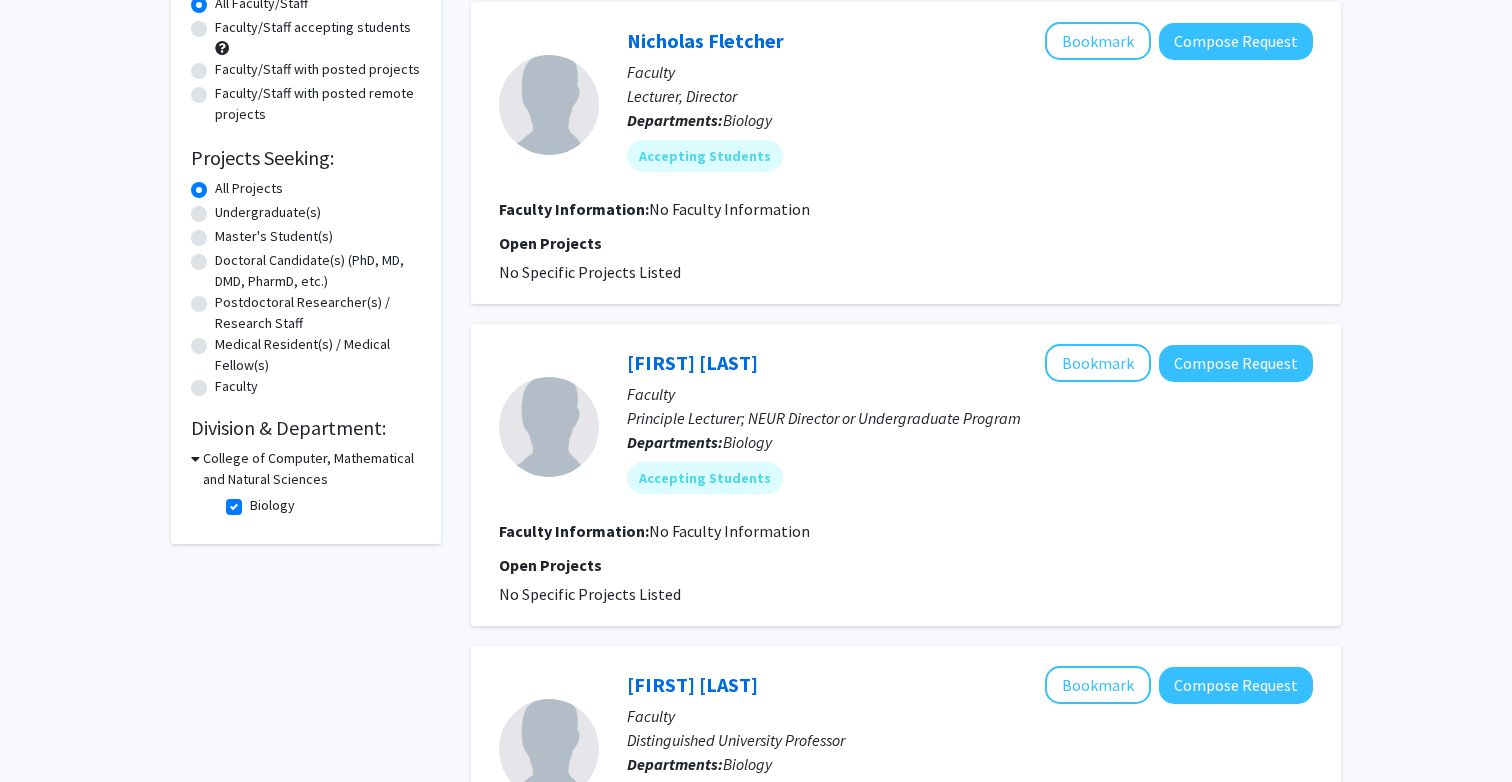 click 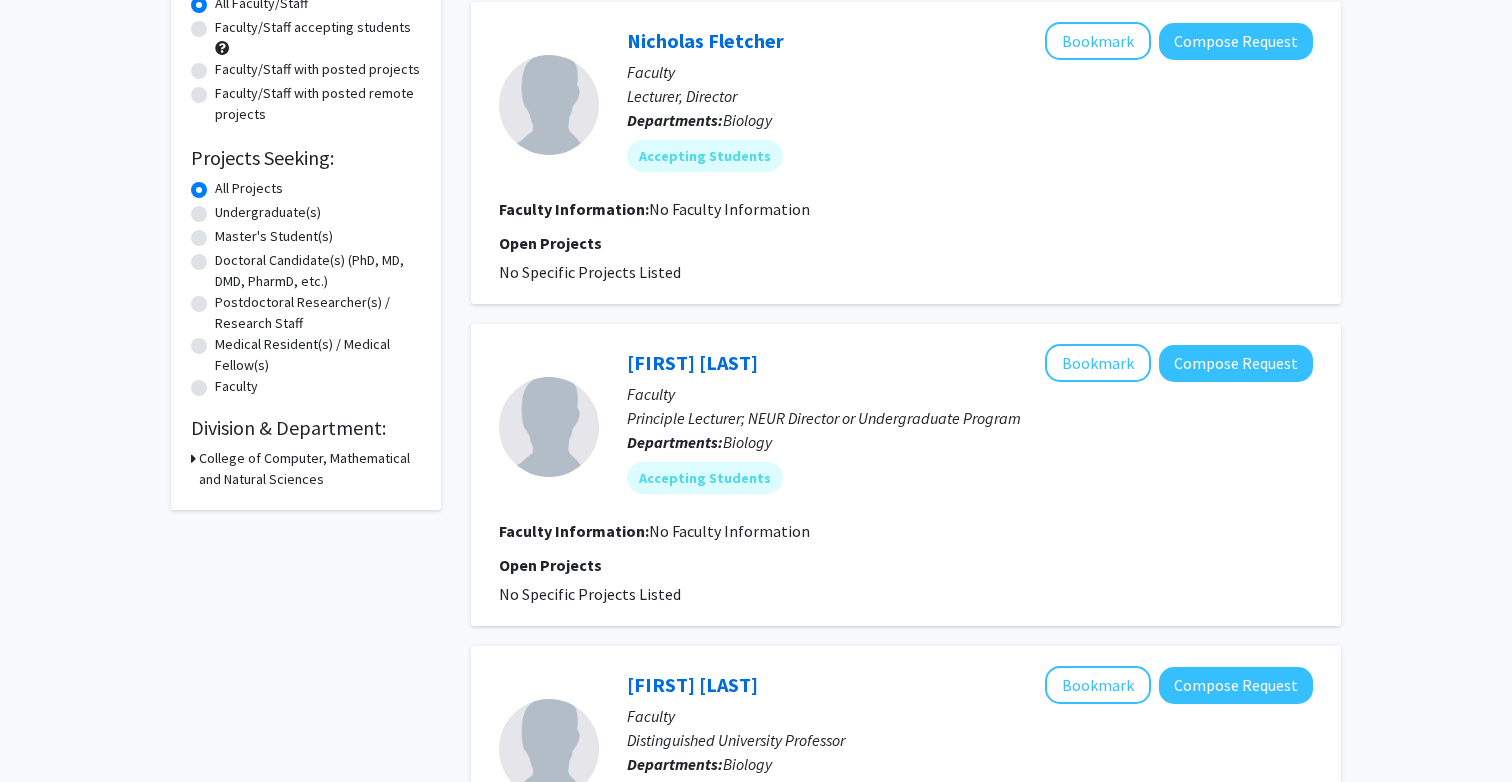 click on "College of Computer, Mathematical and Natural Sciences" 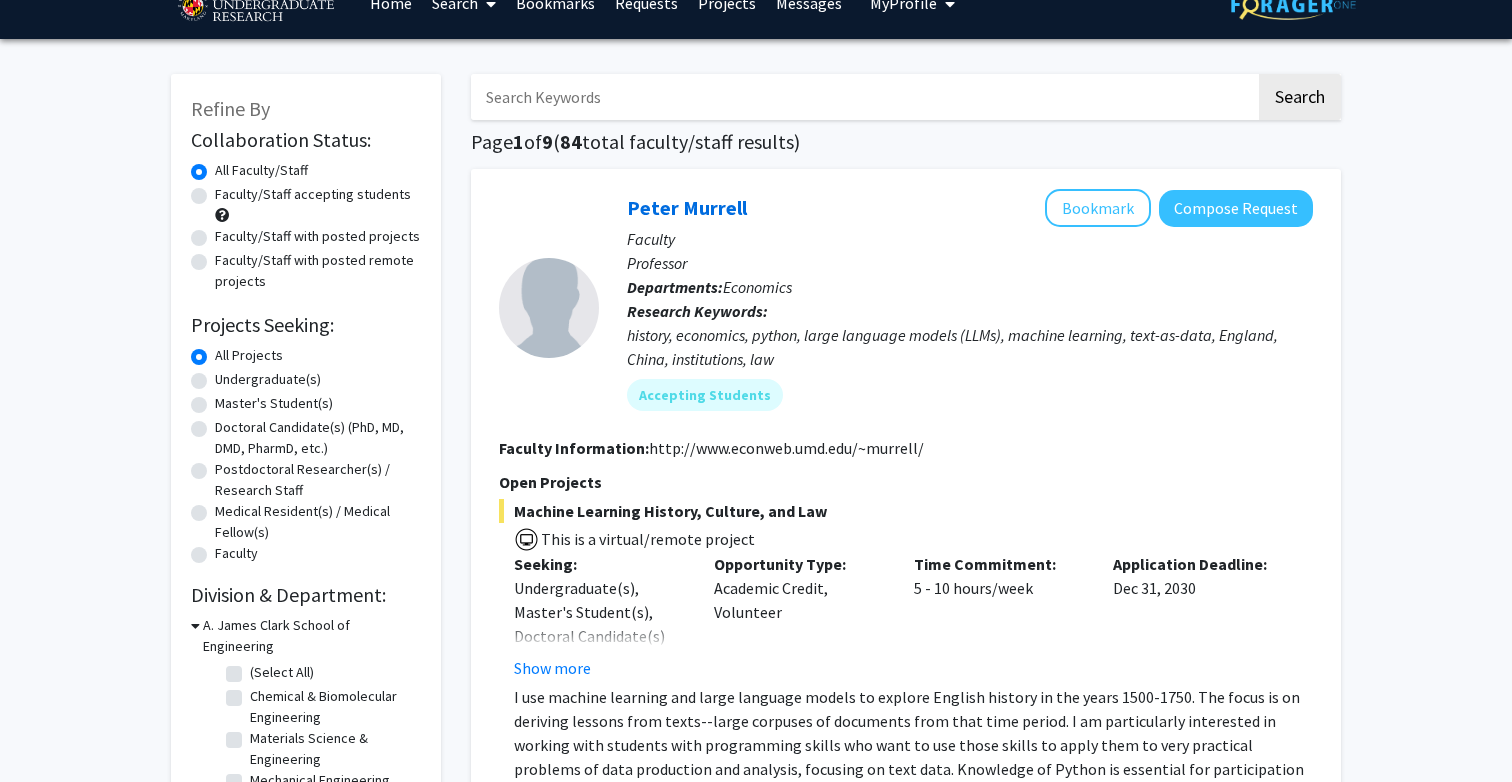 scroll, scrollTop: 435, scrollLeft: 0, axis: vertical 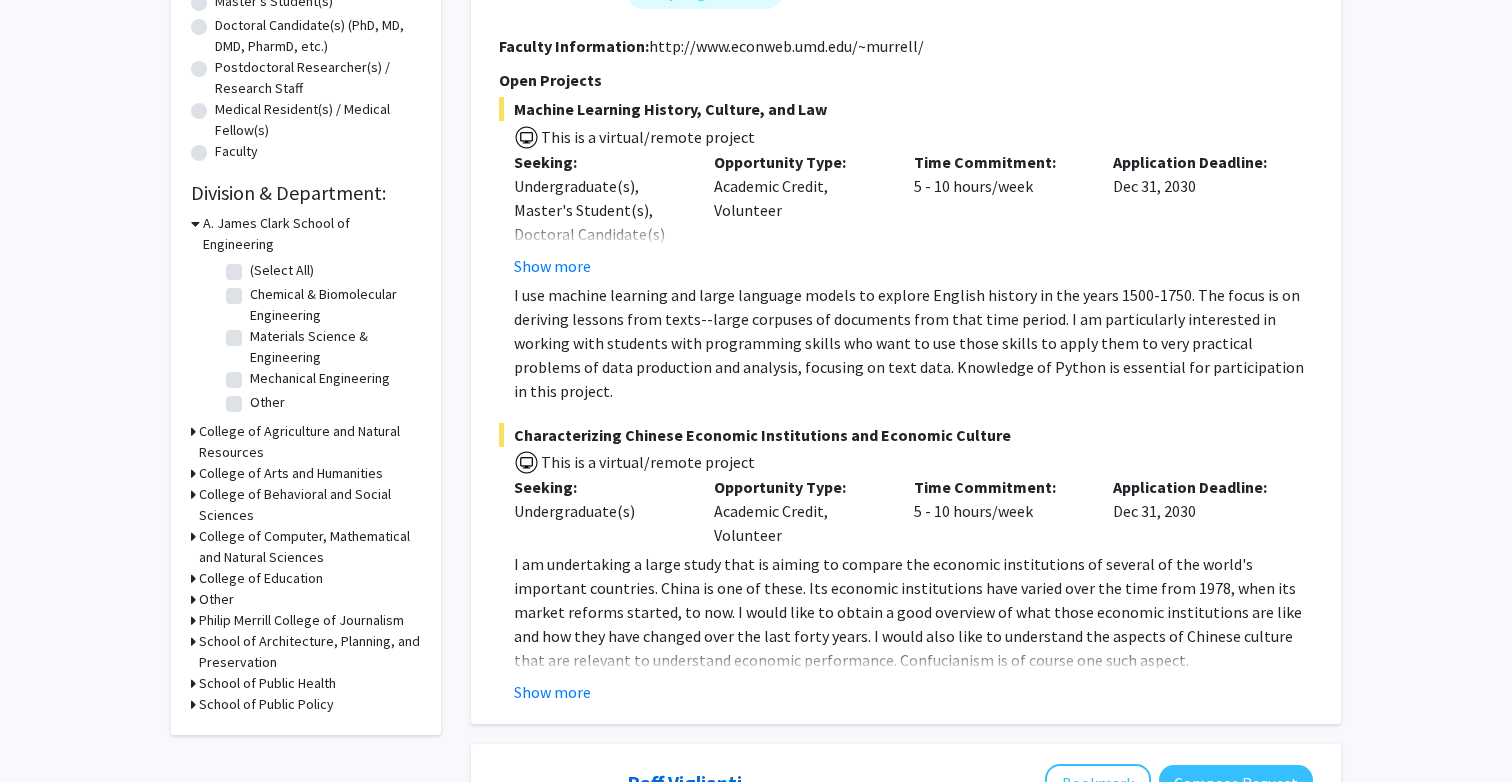 click 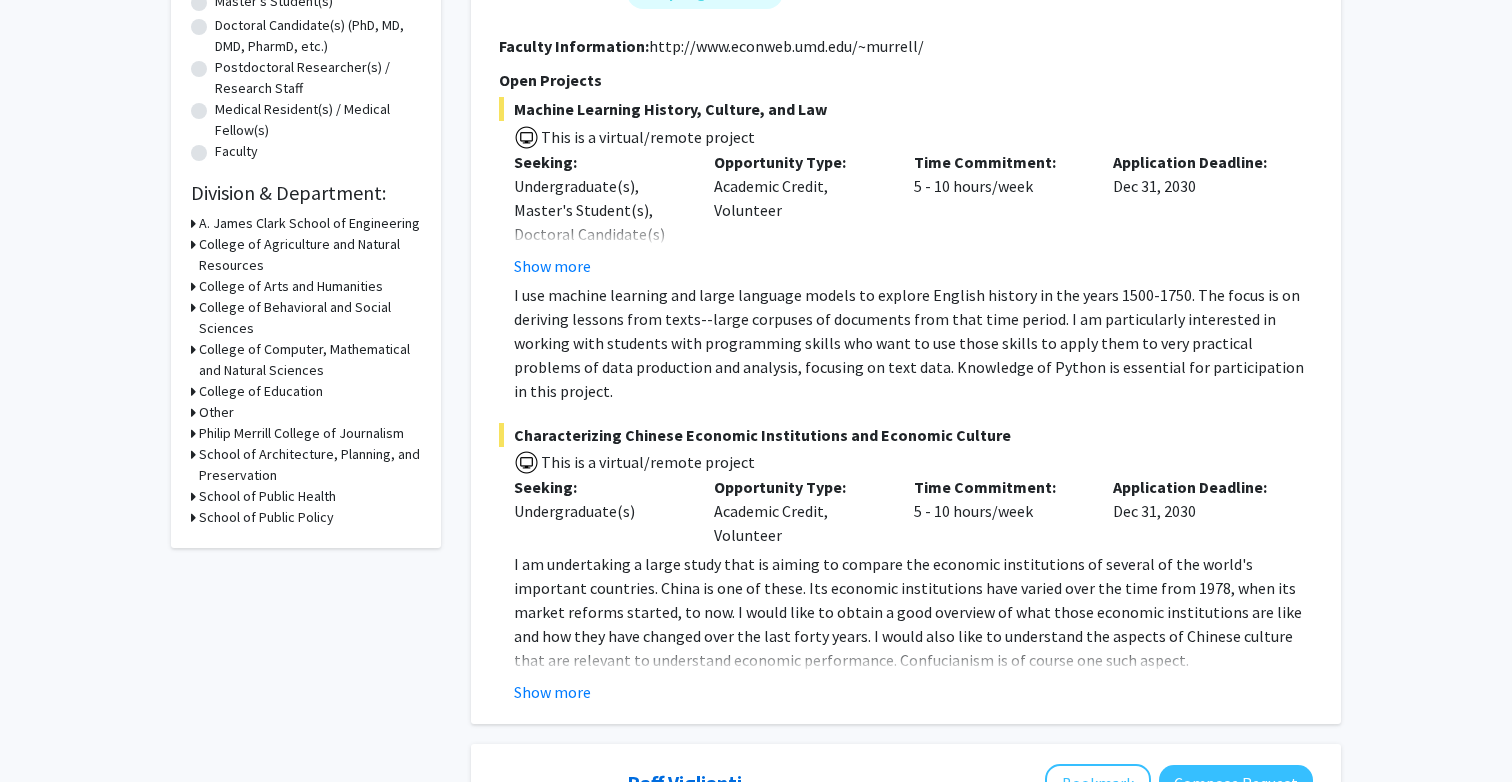 click on "School of Public Health" at bounding box center (267, 496) 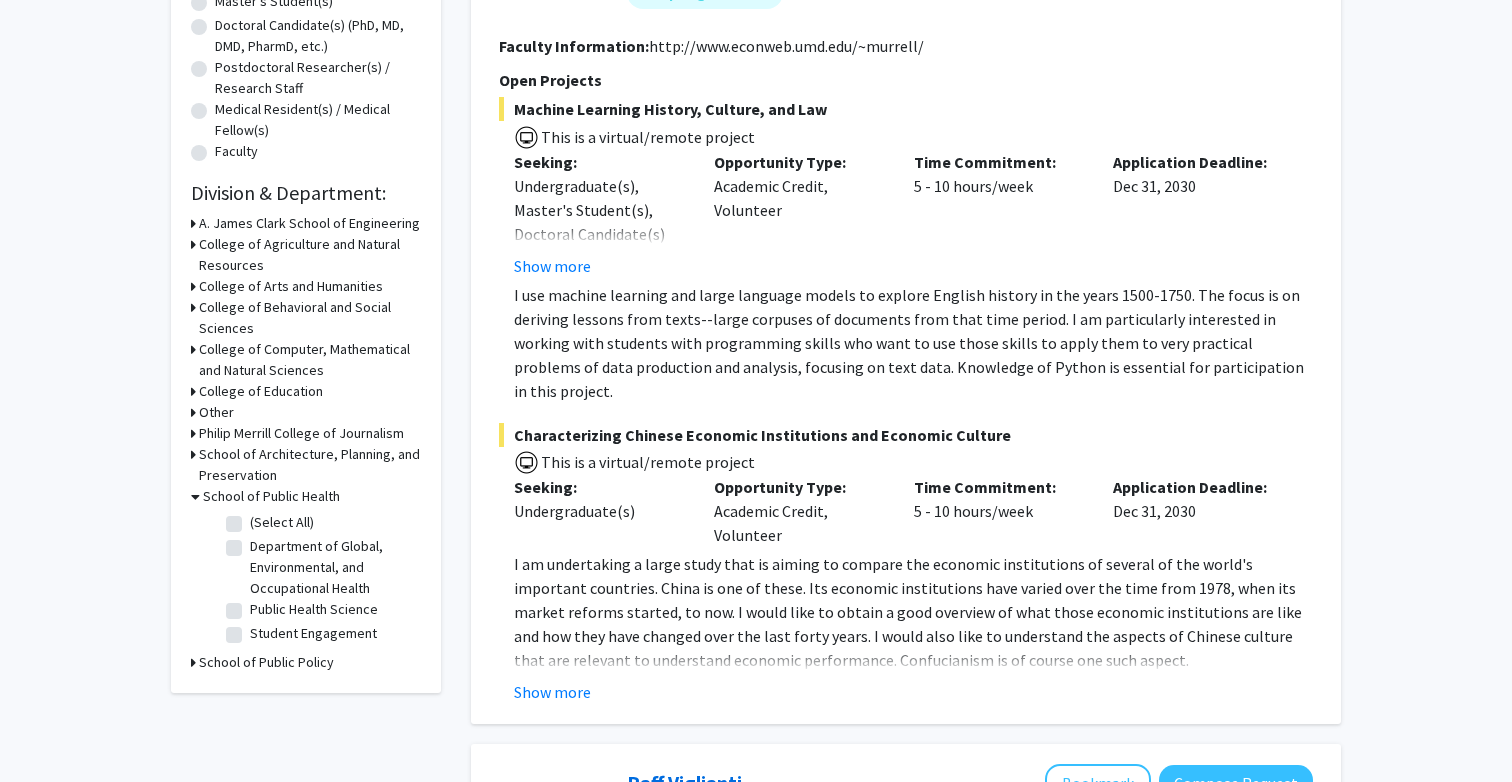 click on "(Select All)" 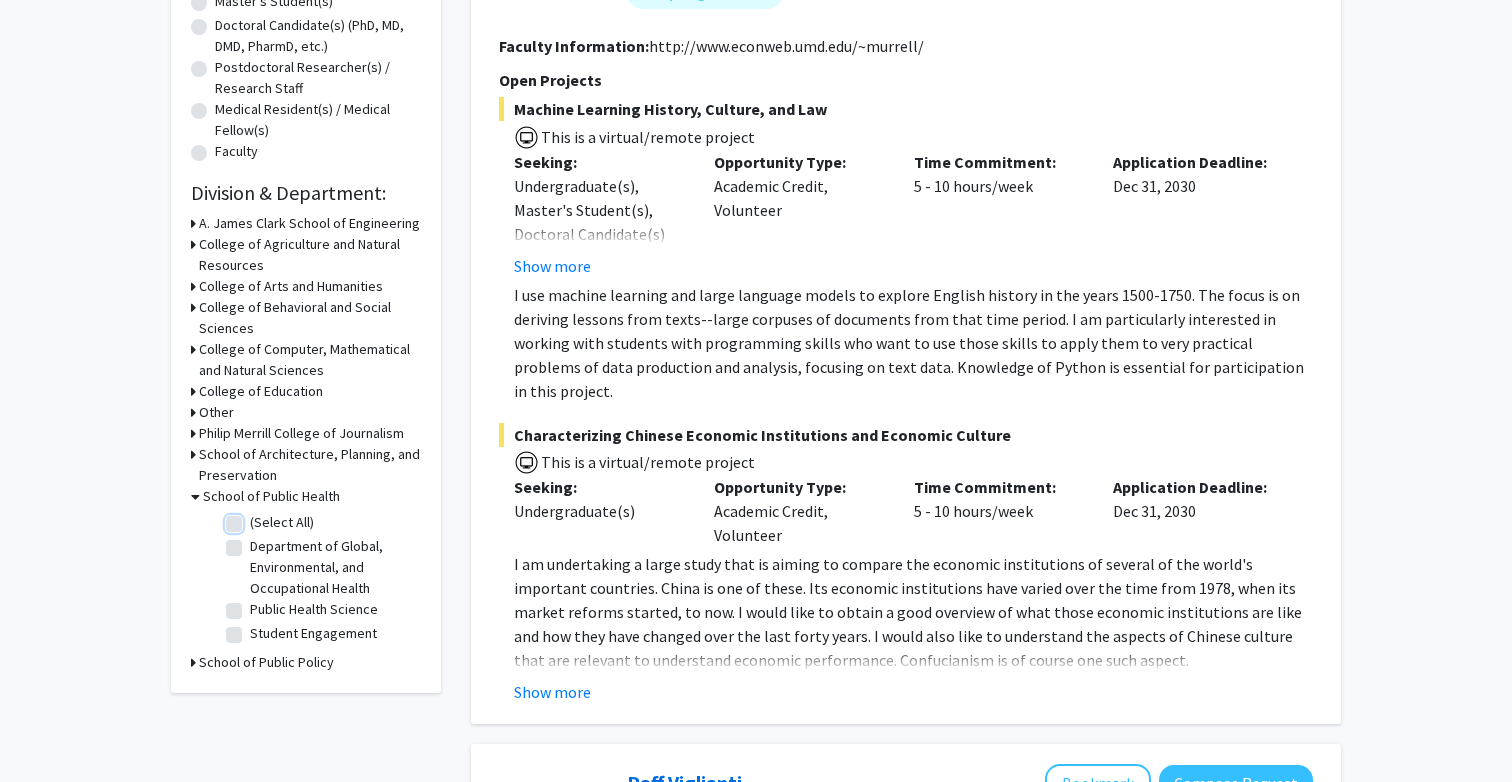 checkbox on "true" 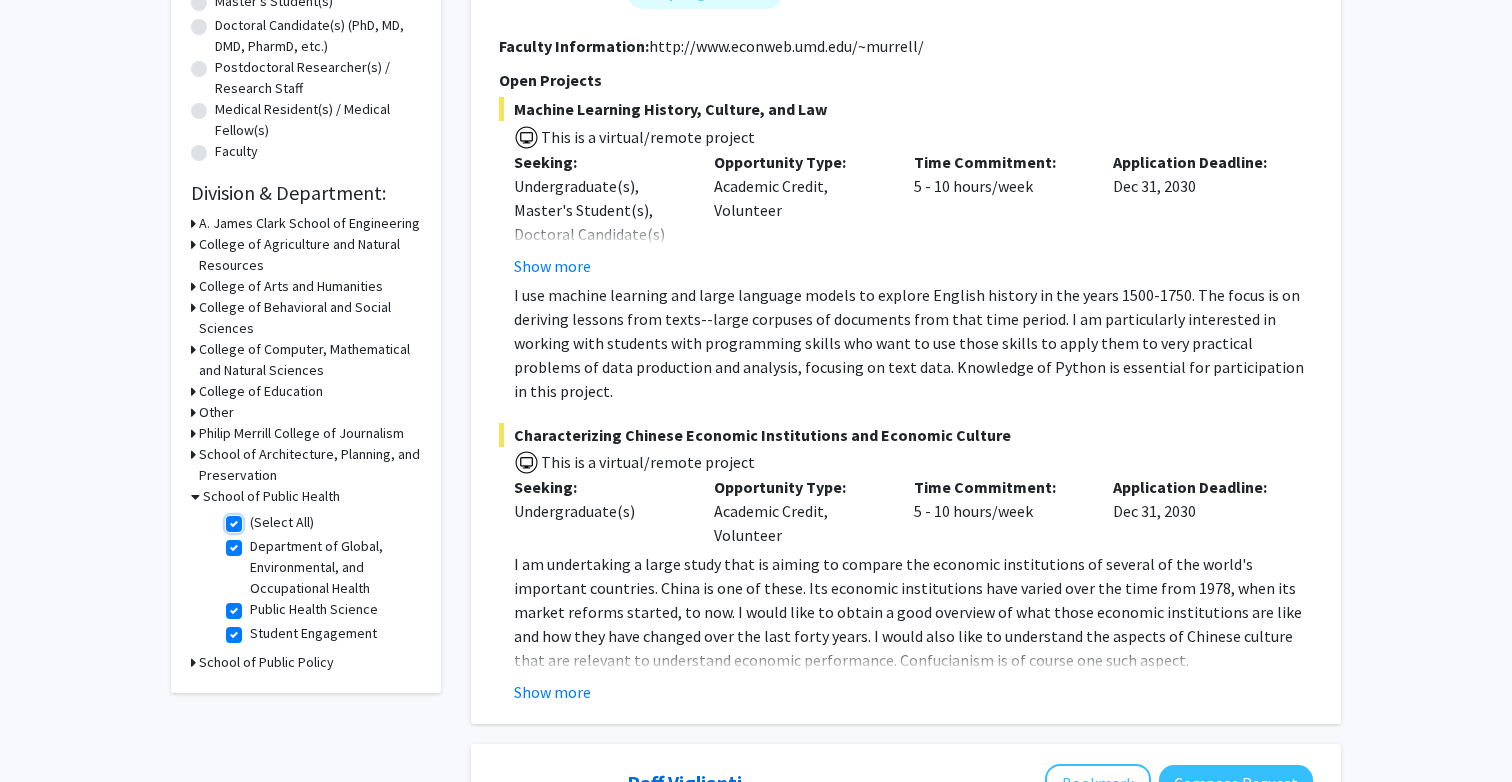 checkbox on "true" 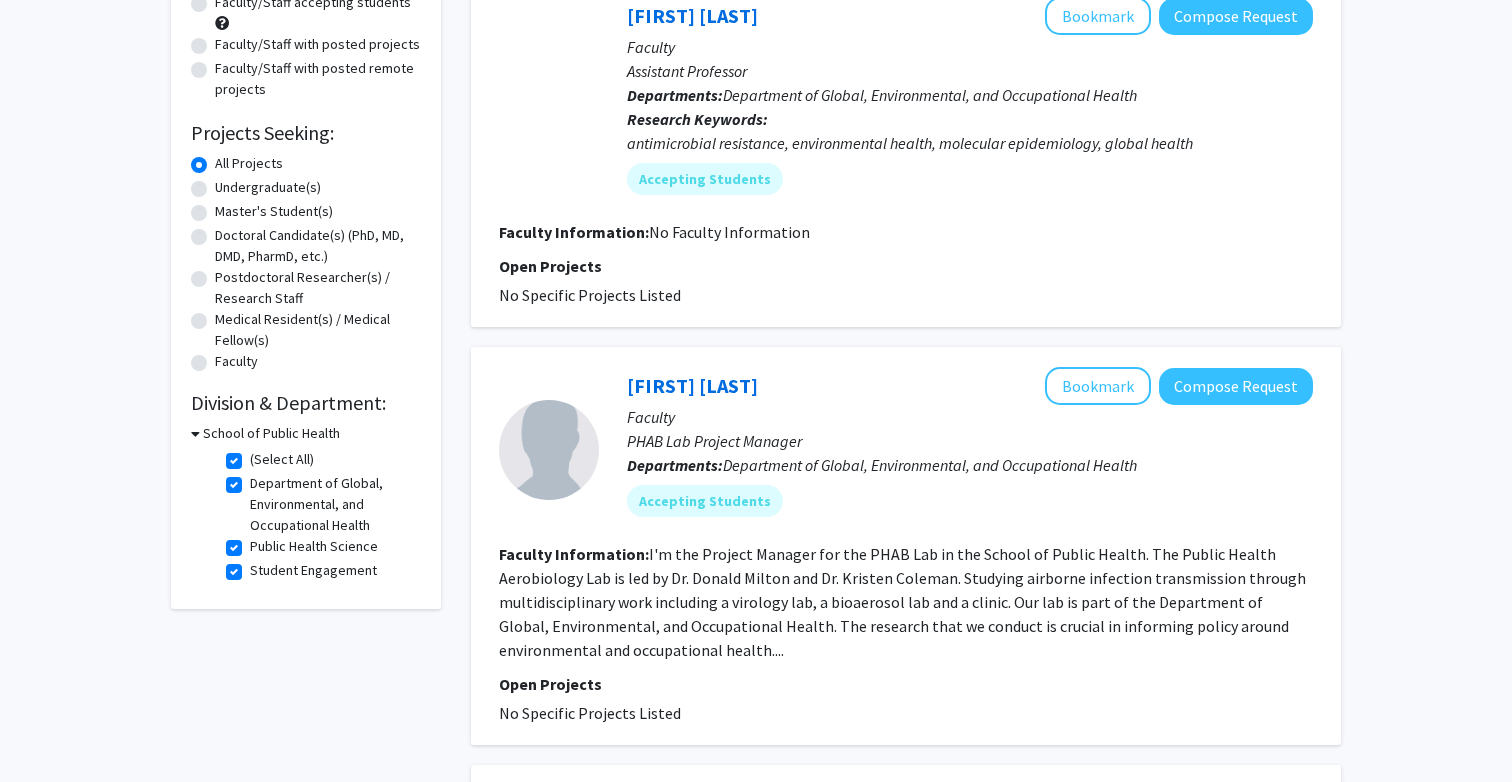 scroll, scrollTop: 243, scrollLeft: 0, axis: vertical 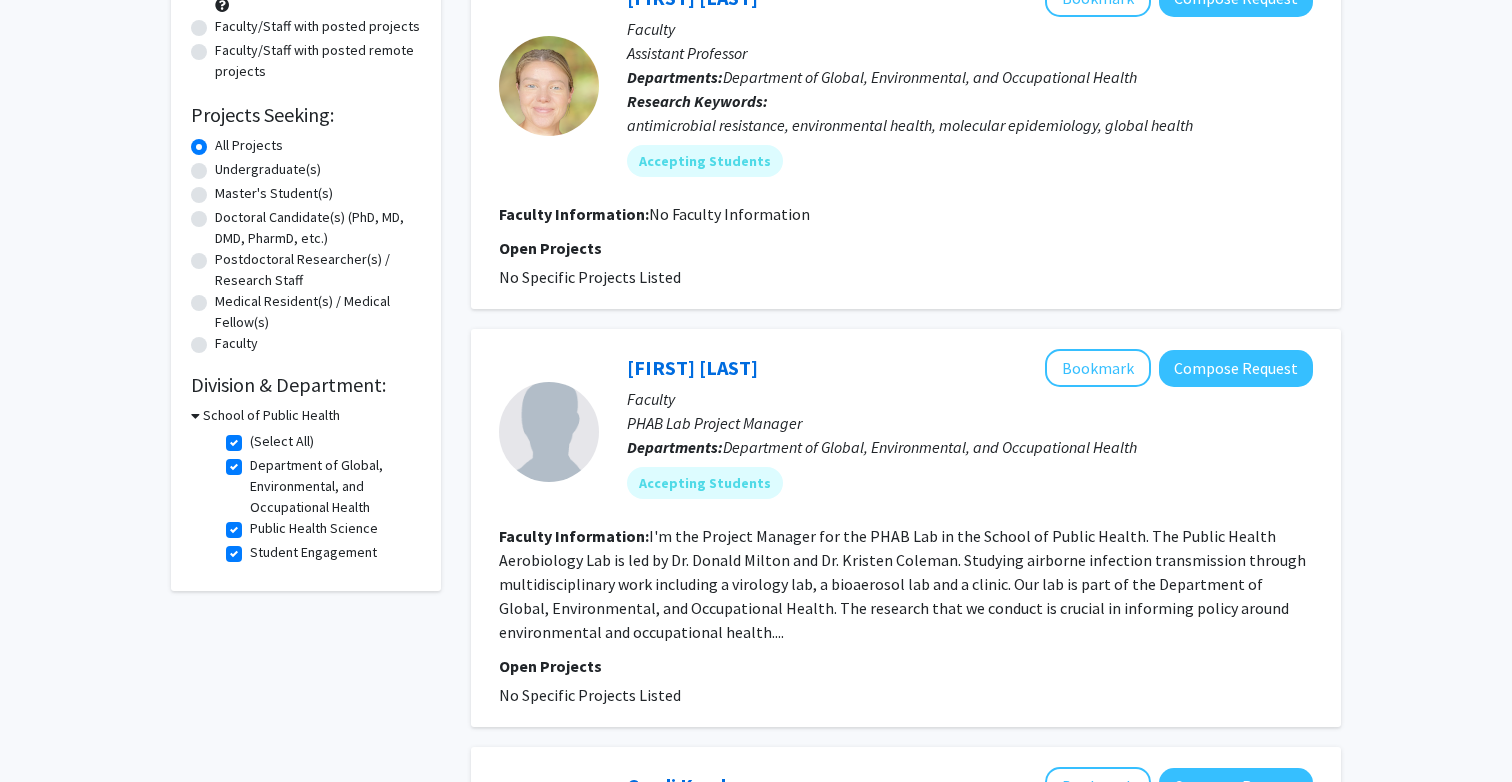 click on "I'm the Project Manager for the PHAB Lab in the School of Public Health.   The Public Health Aerobiology Lab is led by Dr. Donald Milton and Dr. Kristen Coleman. Studying airborne infection transmission through multidisciplinary work including a virology lab, a bioaerosol lab and a clinic. Our lab is part of the Department of Global, Environmental, and Occupational Health. The research that we conduct is crucial in informing policy around environmental and occupational health...." 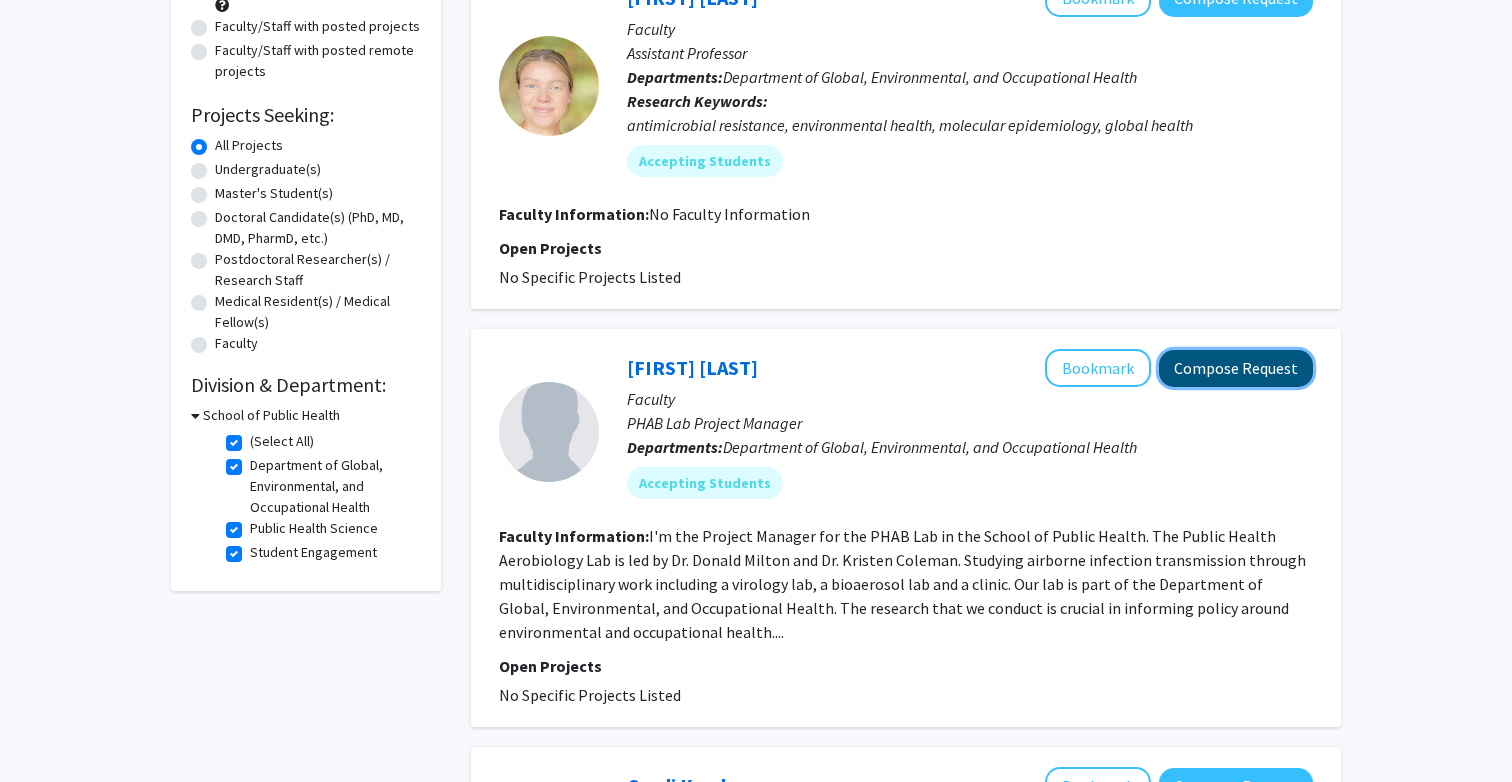 click on "Compose Request" 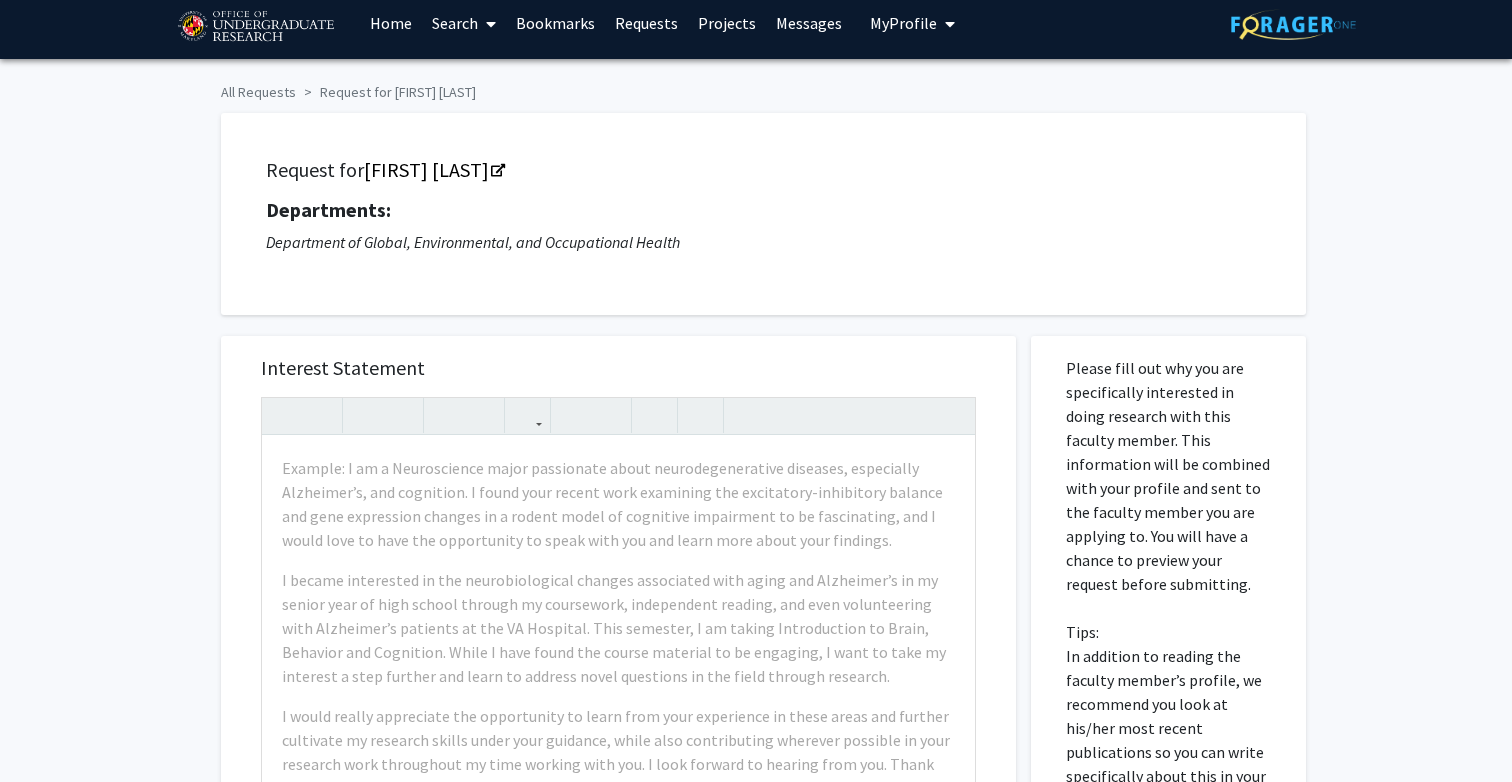 scroll, scrollTop: 0, scrollLeft: 0, axis: both 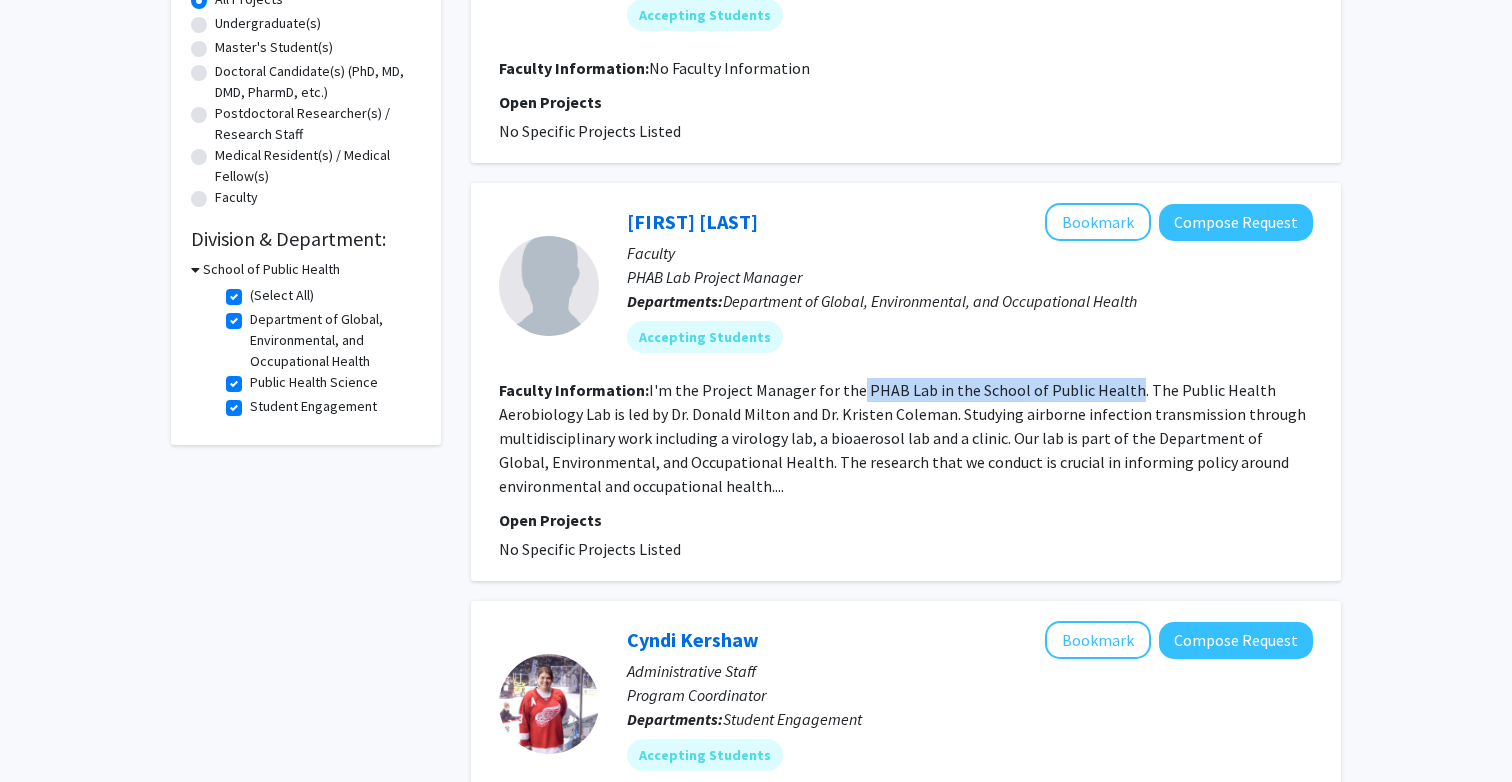 drag, startPoint x: 853, startPoint y: 391, endPoint x: 1121, endPoint y: 384, distance: 268.0914 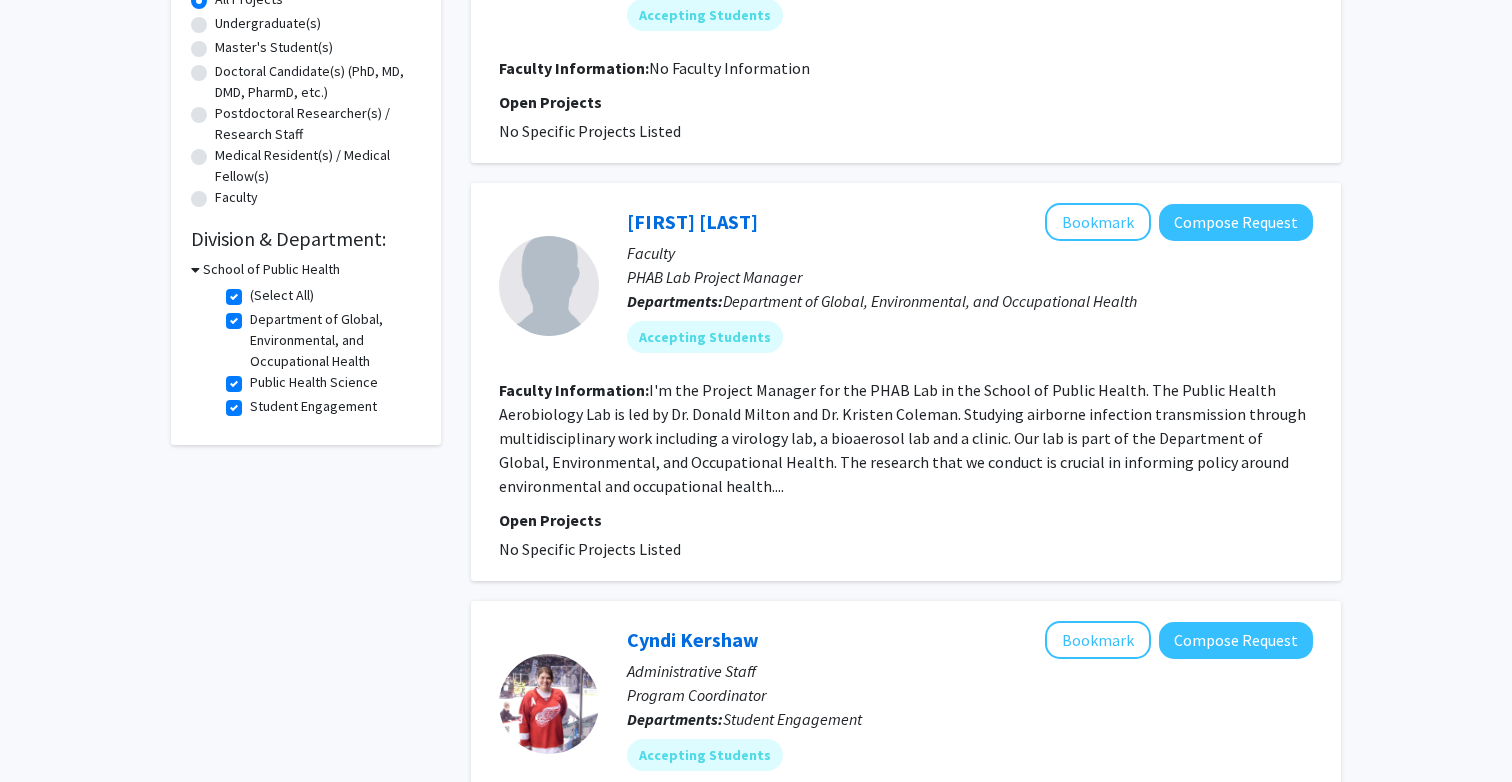 click on "PHAB Lab Project Manager" 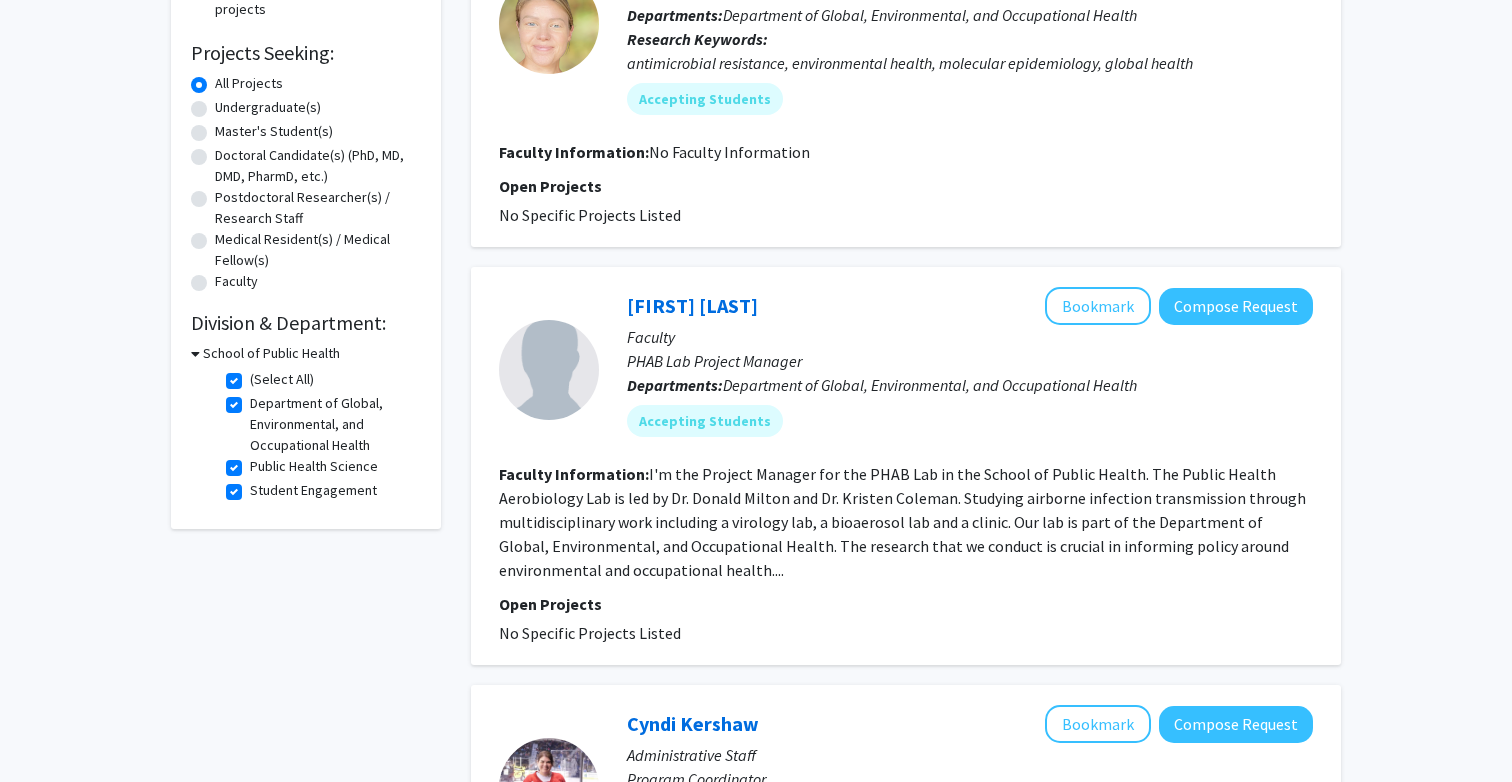 scroll, scrollTop: 328, scrollLeft: 0, axis: vertical 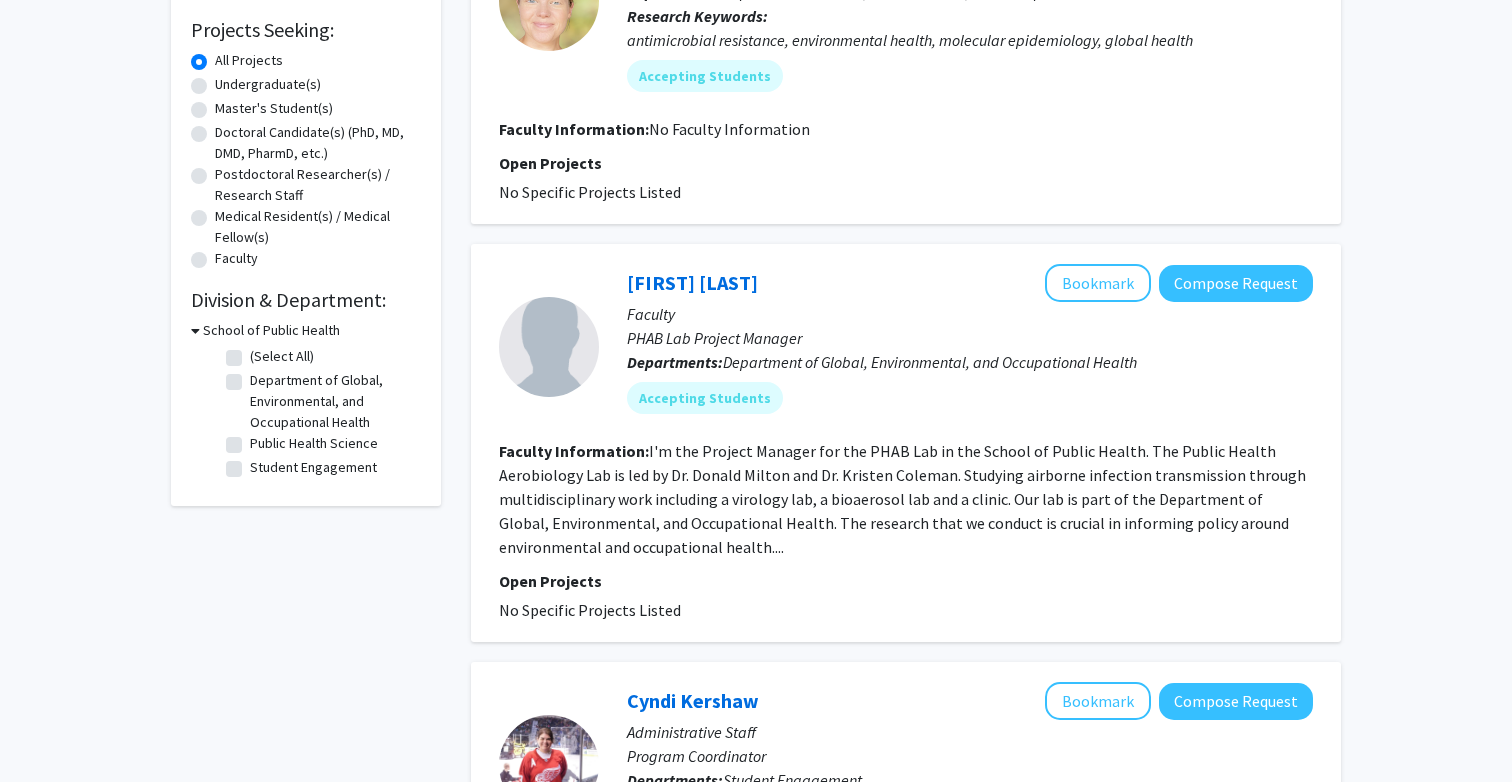 checkbox on "false" 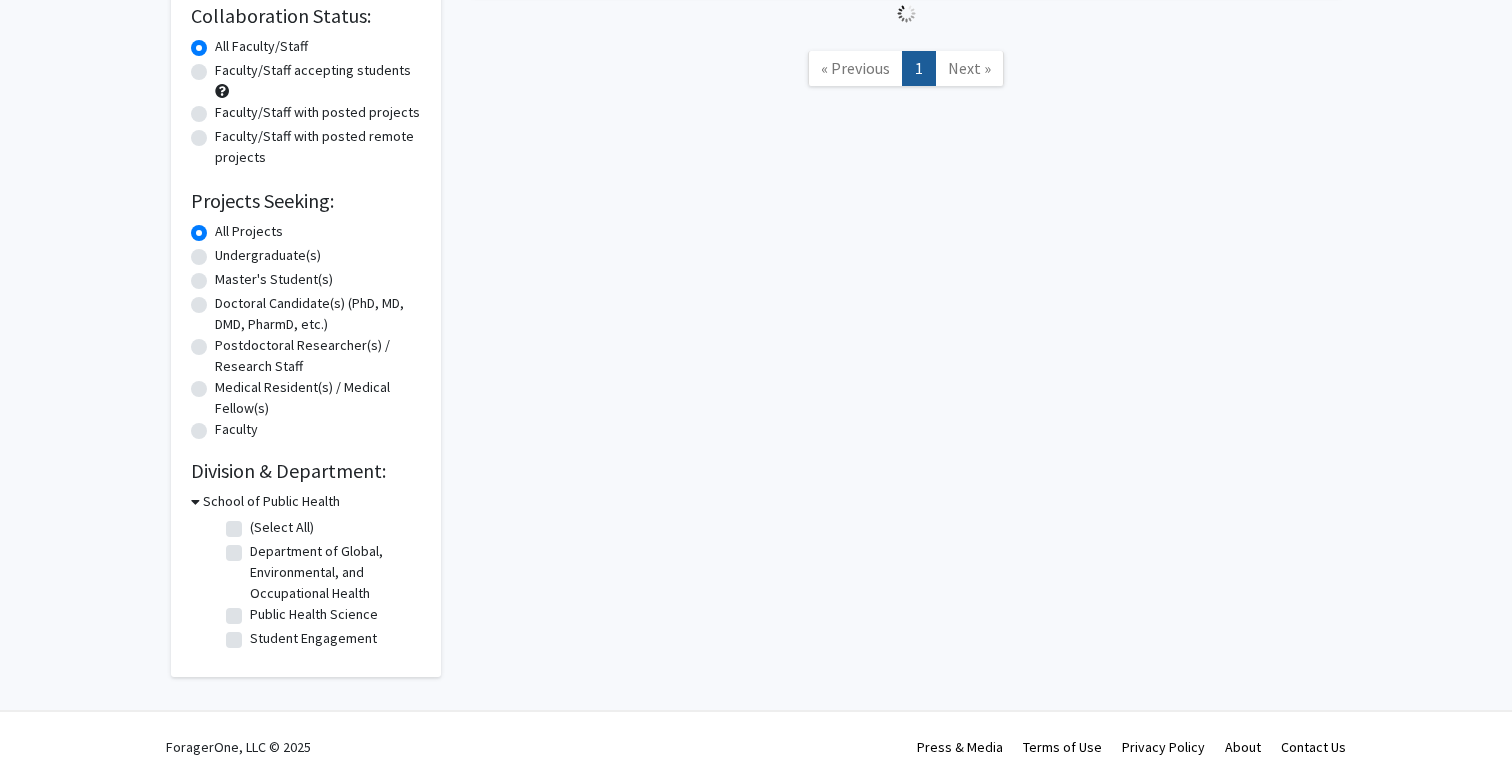 scroll, scrollTop: 435, scrollLeft: 0, axis: vertical 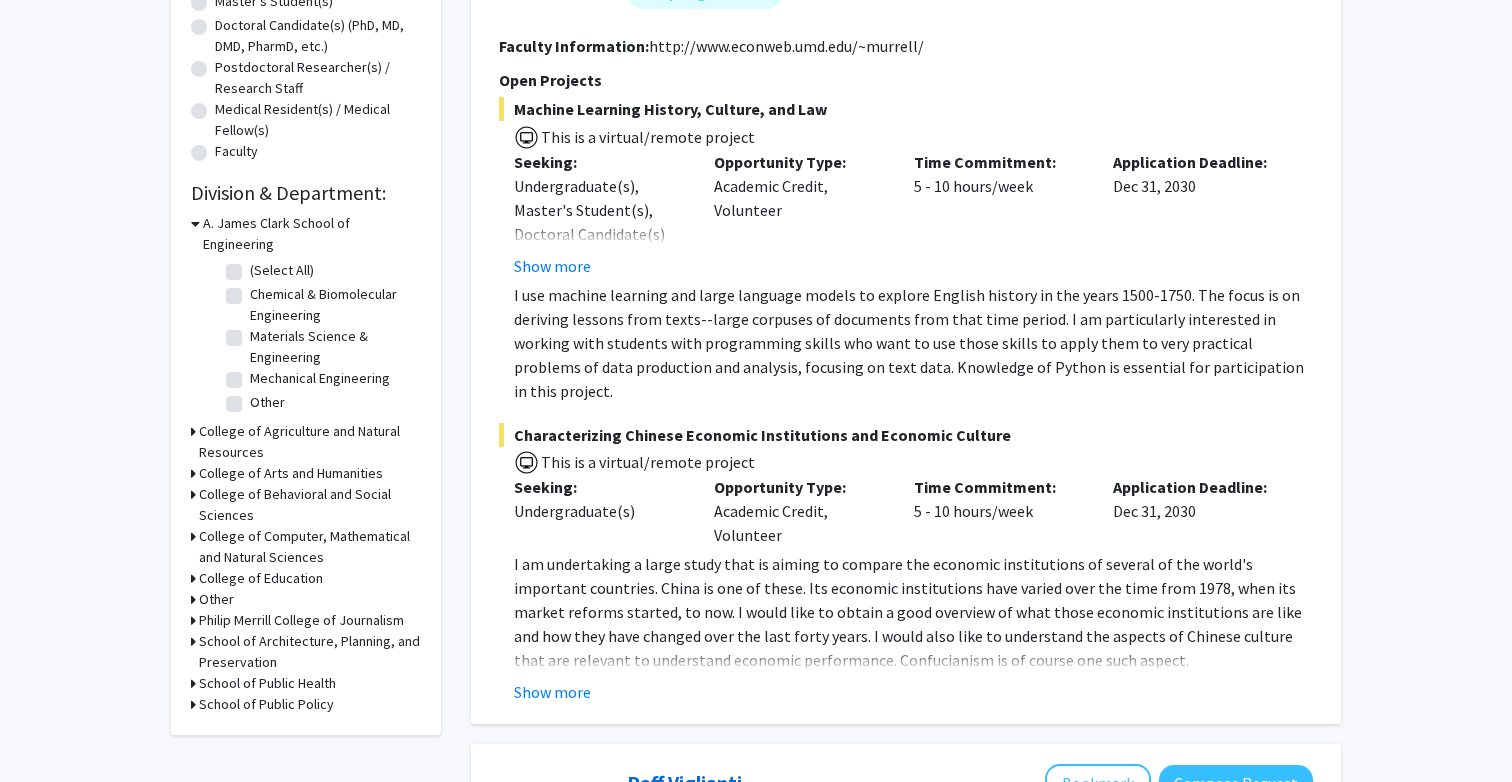 click on "College of Computer, Mathematical and Natural Sciences" at bounding box center (310, 547) 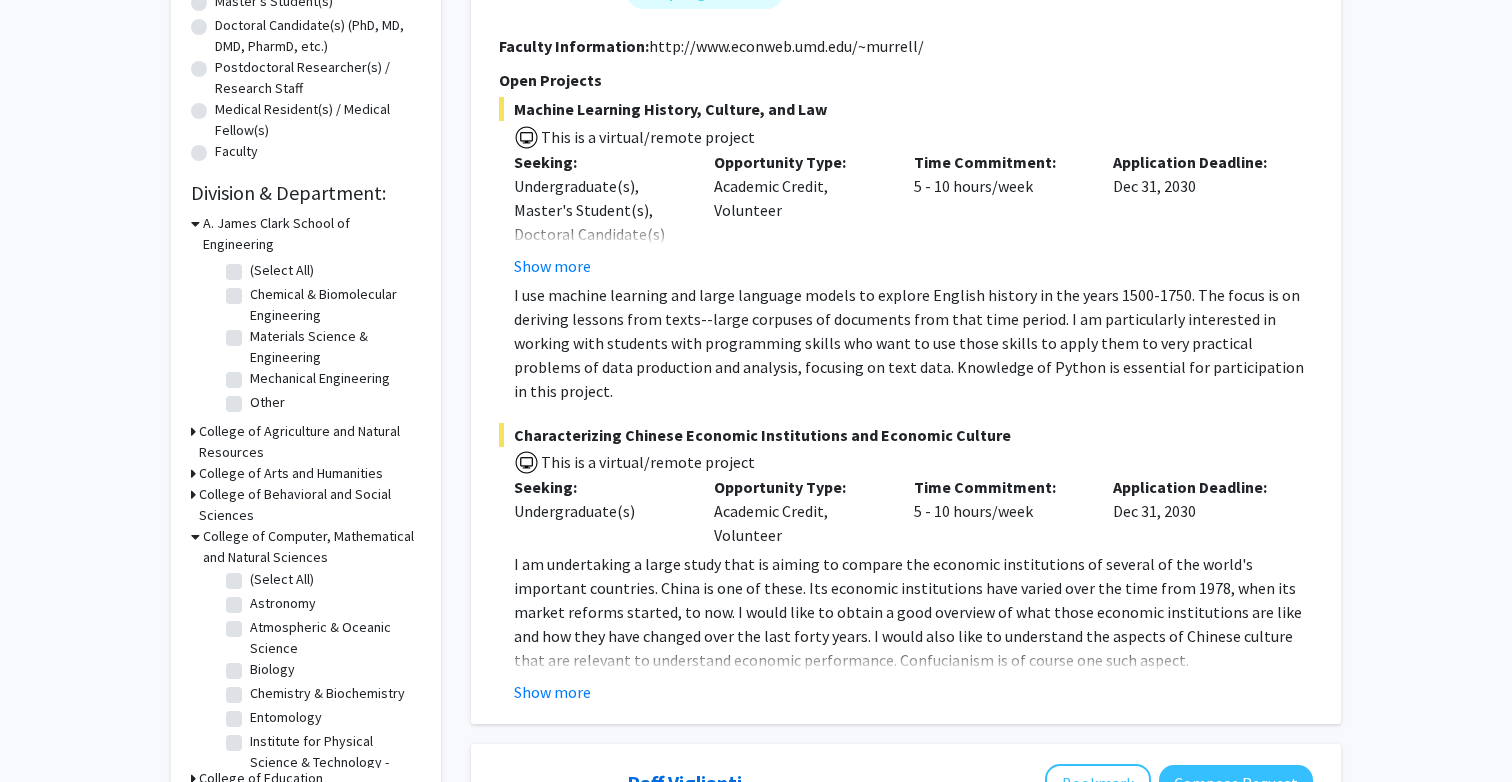 scroll, scrollTop: 0, scrollLeft: 0, axis: both 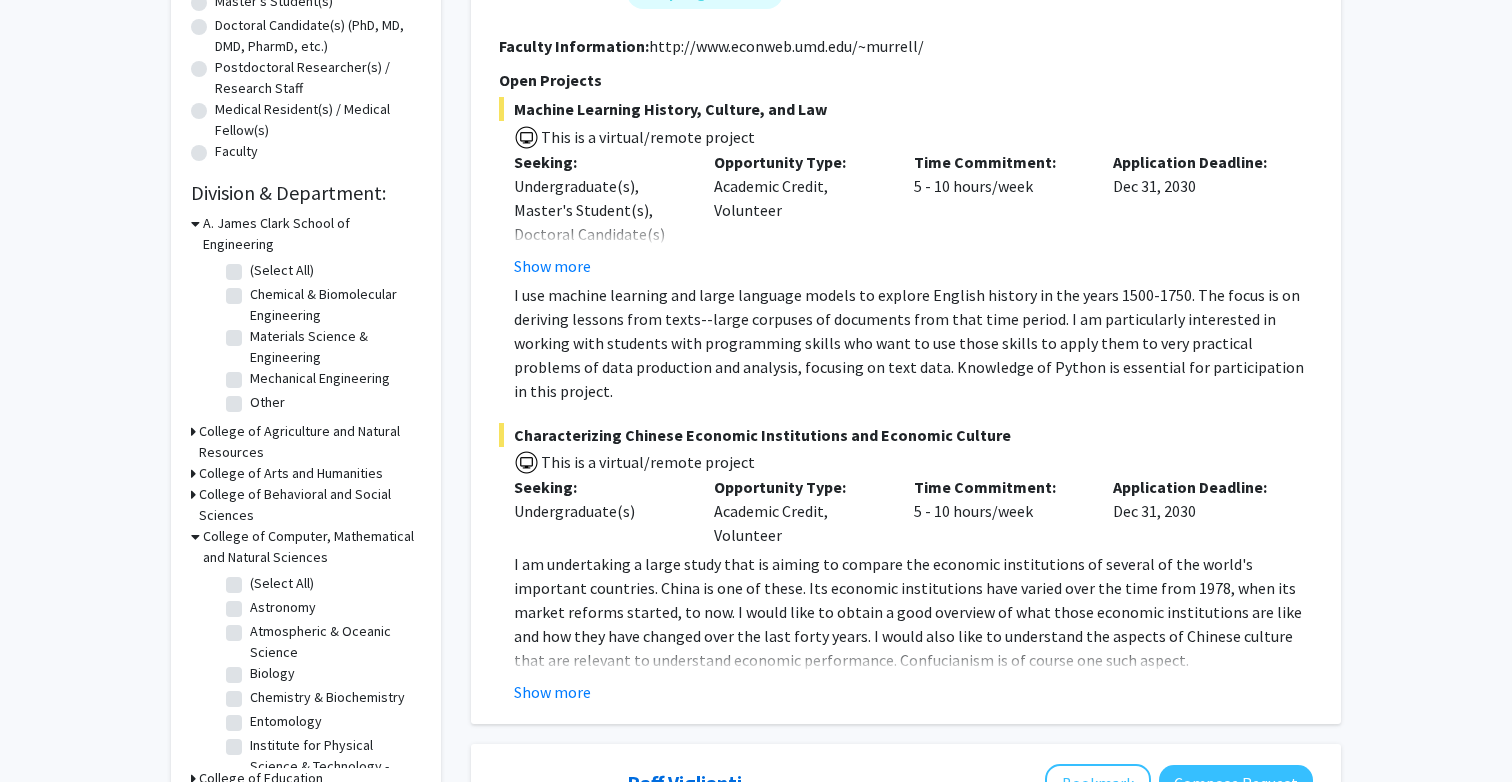 click on "Biology" 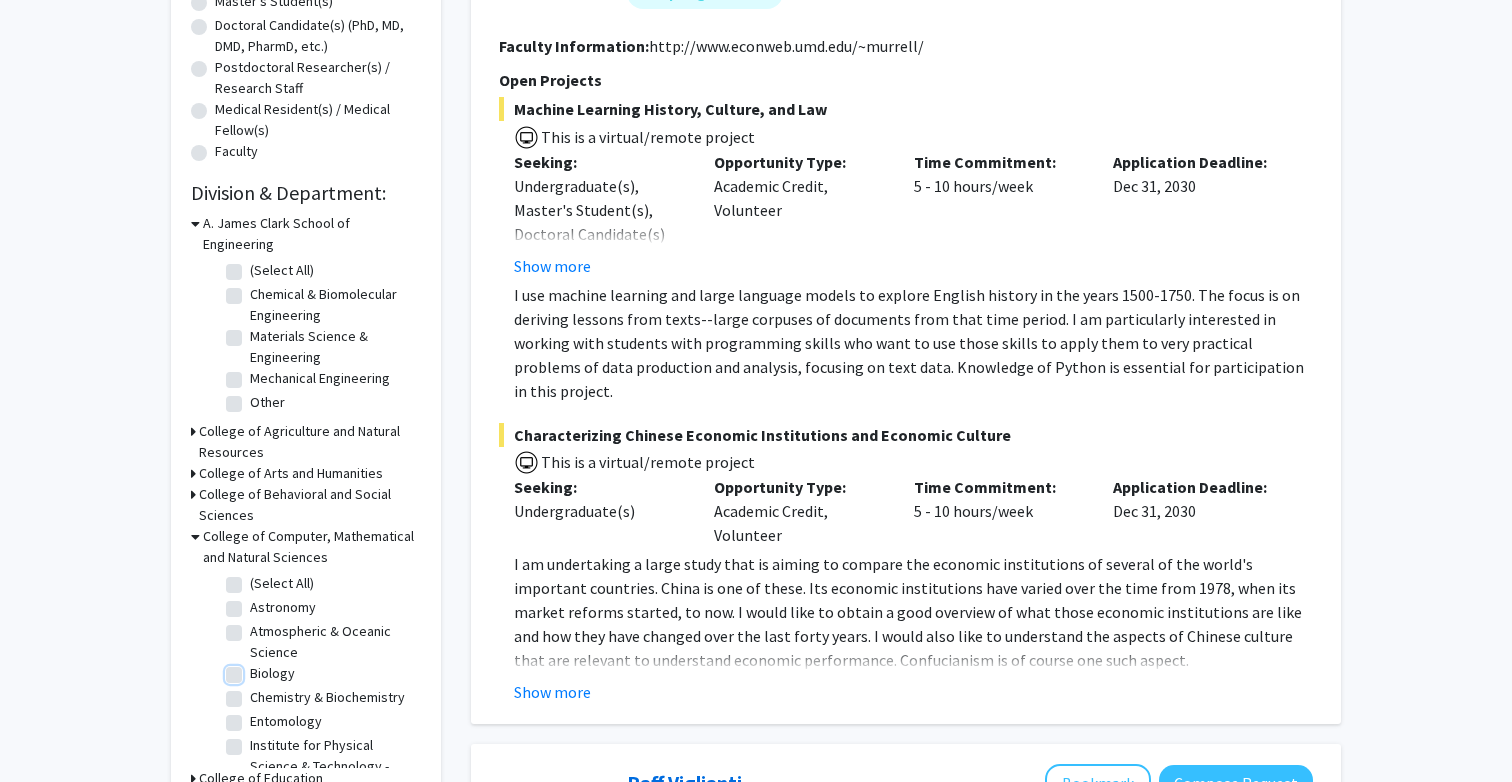 click on "Biology" at bounding box center [256, 669] 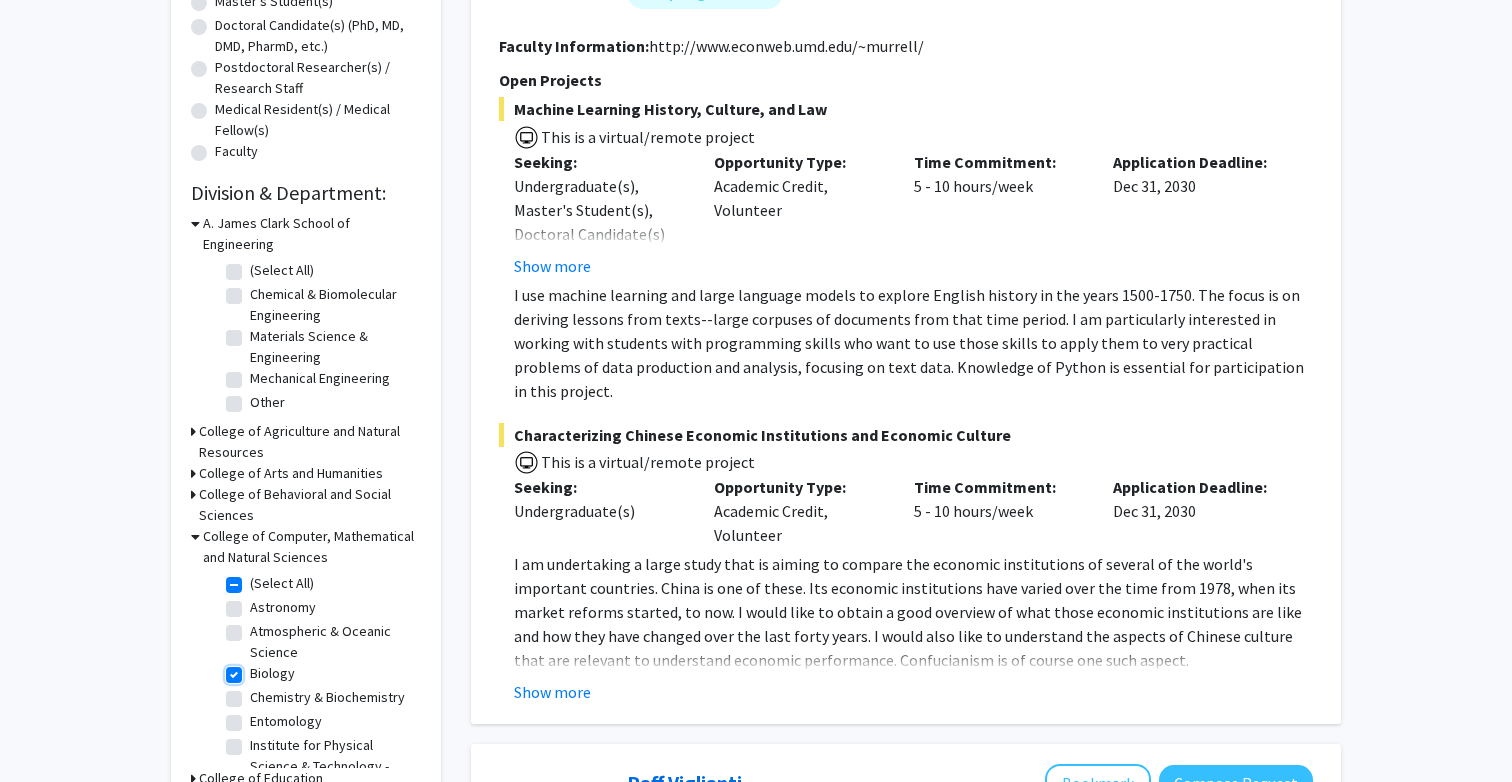 checkbox on "true" 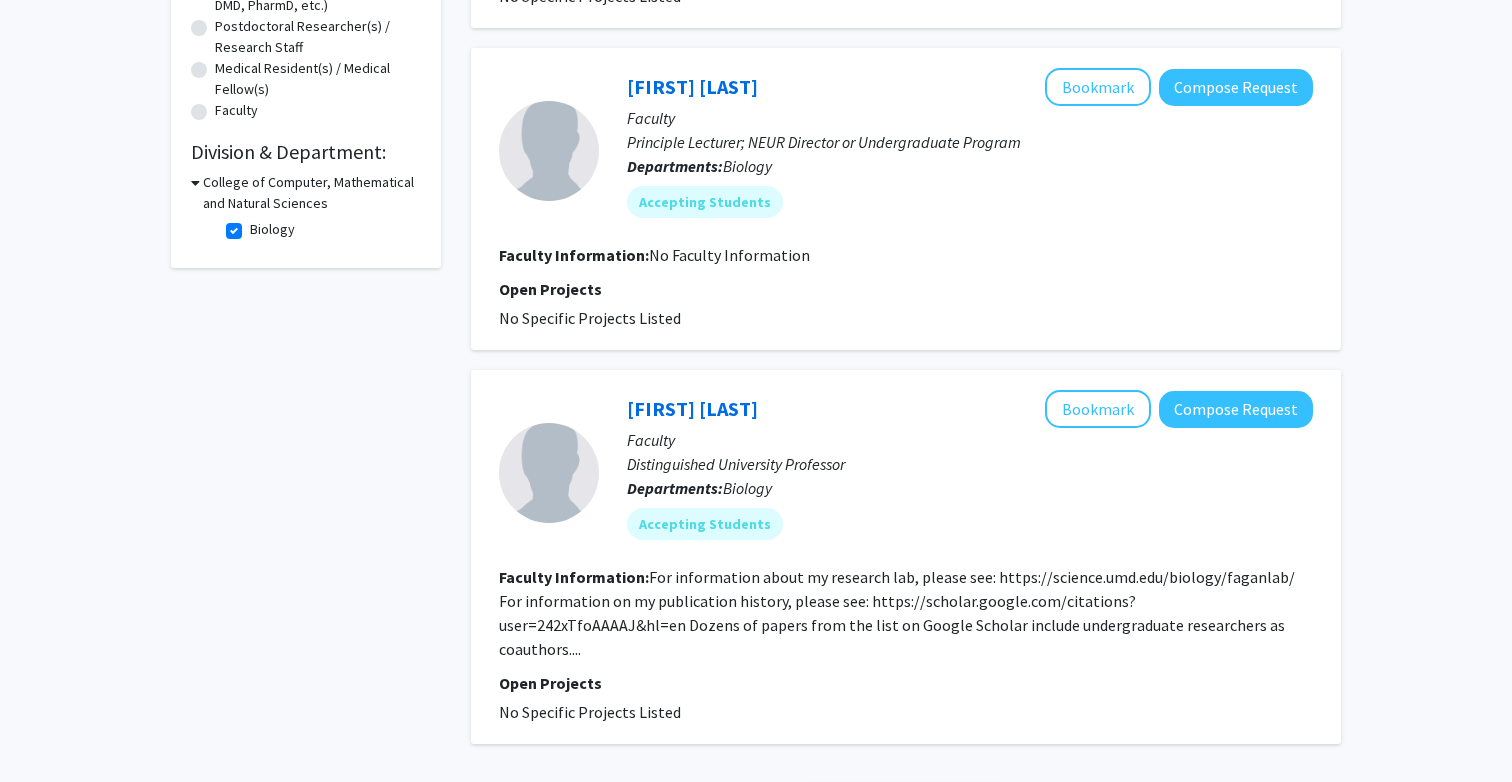 scroll, scrollTop: 510, scrollLeft: 0, axis: vertical 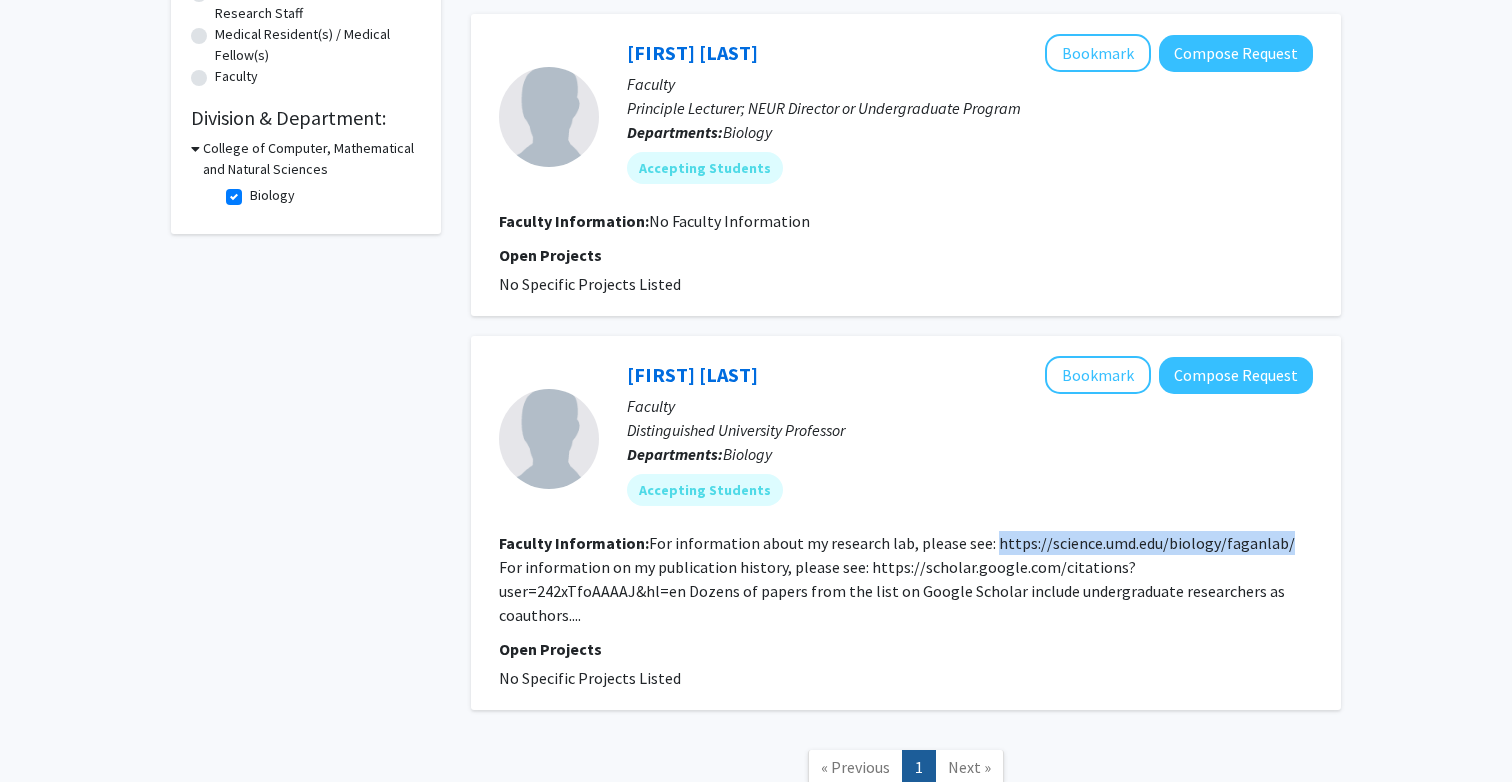 drag, startPoint x: 987, startPoint y: 545, endPoint x: 1273, endPoint y: 532, distance: 286.2953 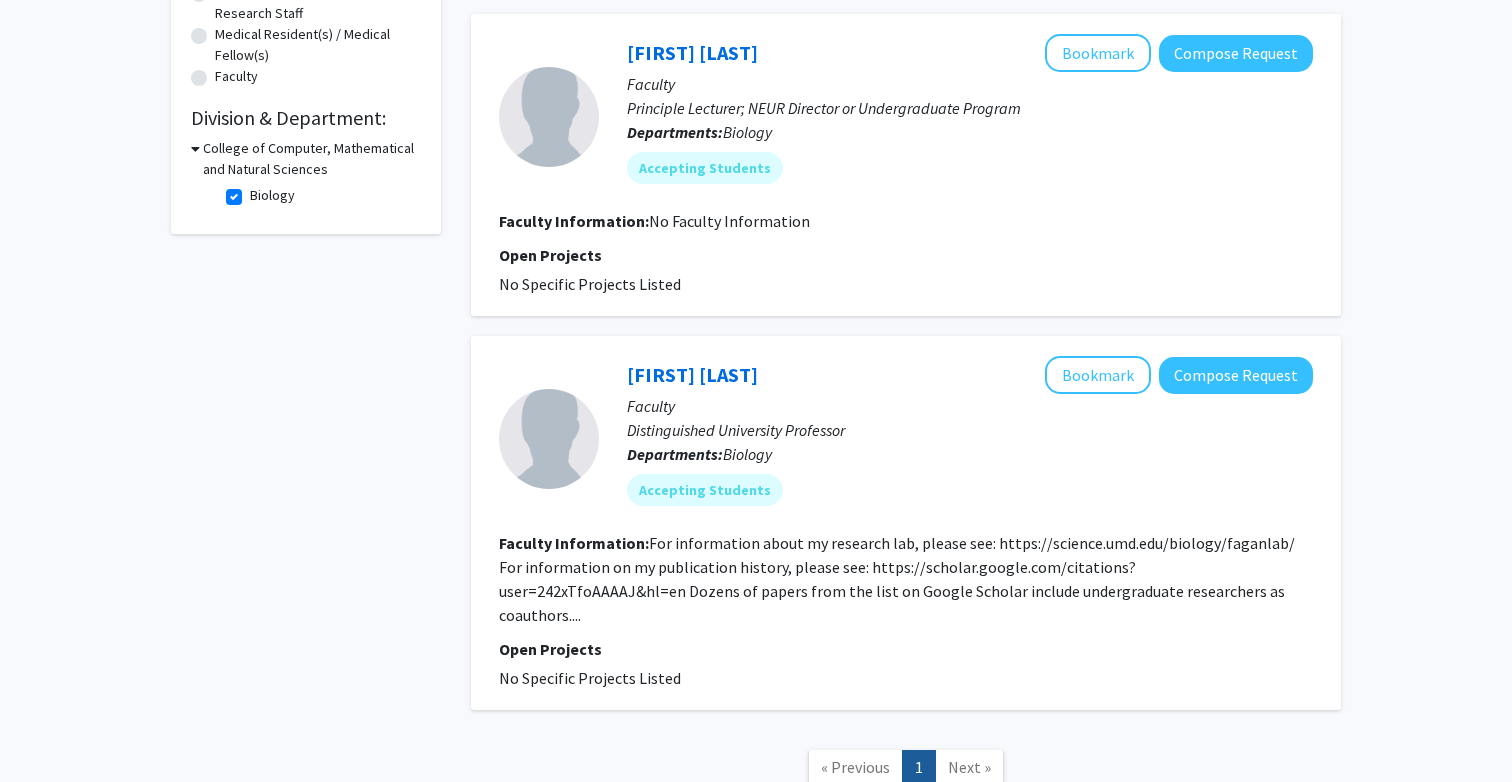 click on "Open Projects" 